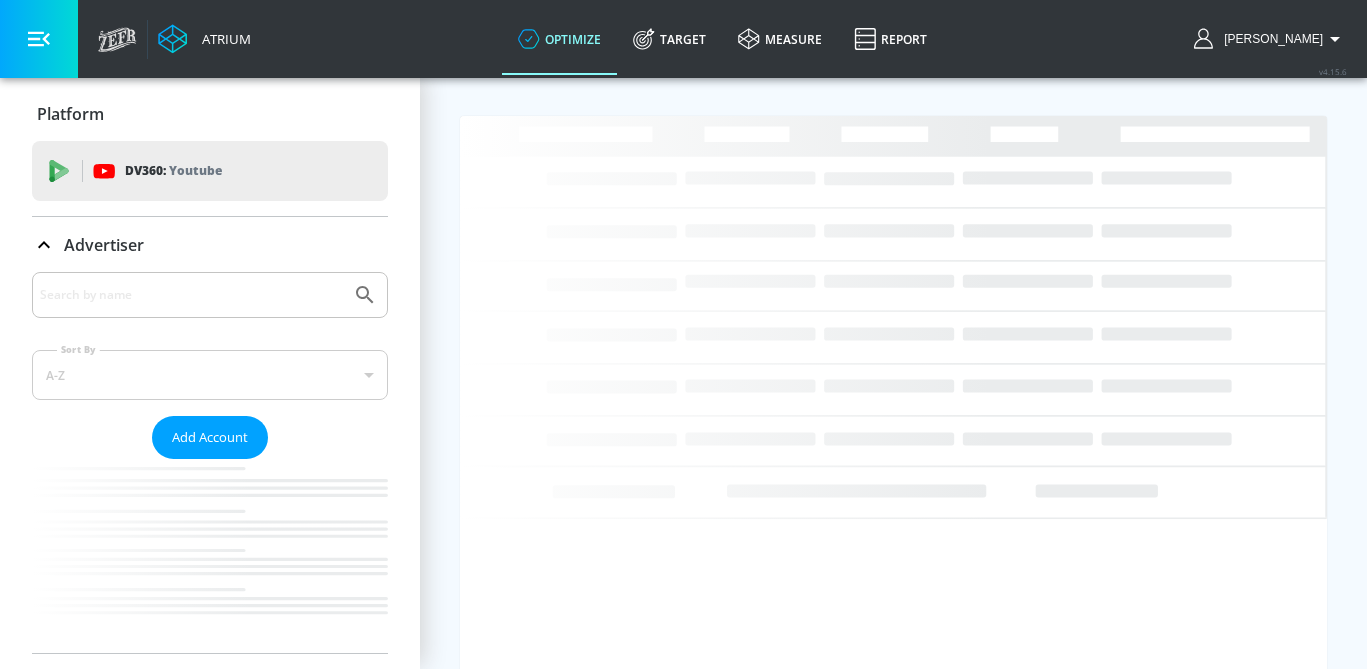 scroll, scrollTop: 0, scrollLeft: 0, axis: both 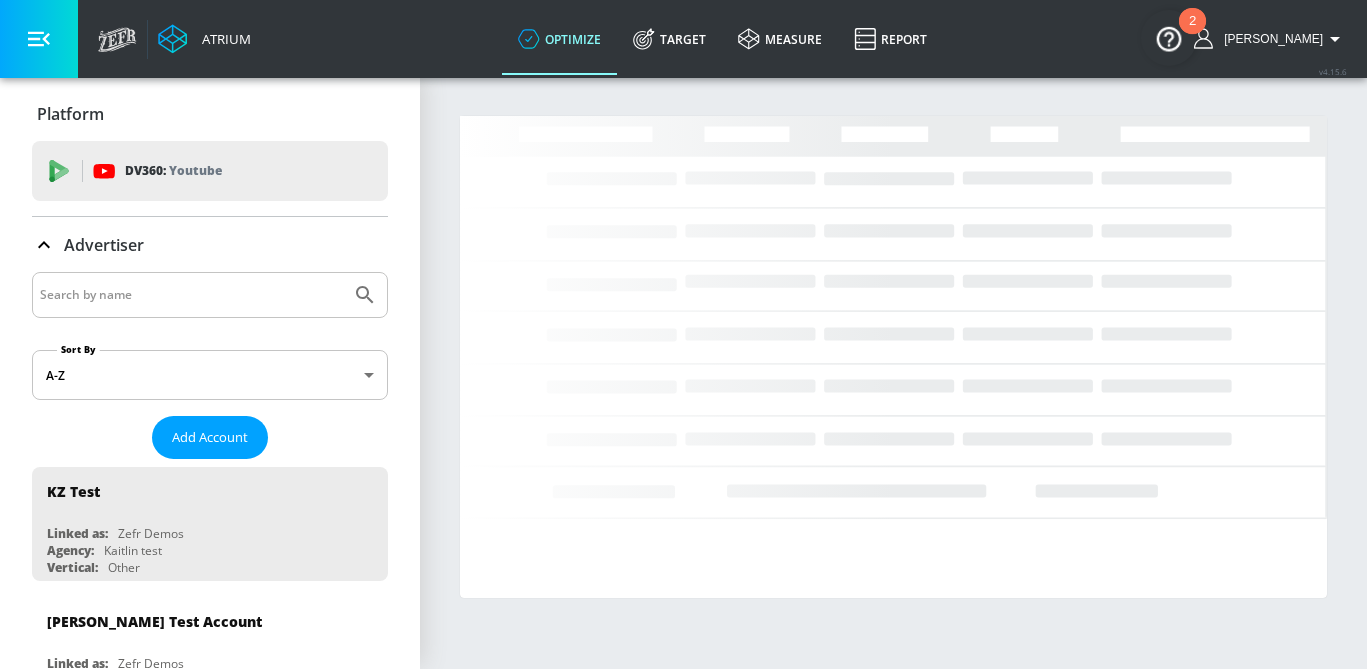 click at bounding box center (191, 295) 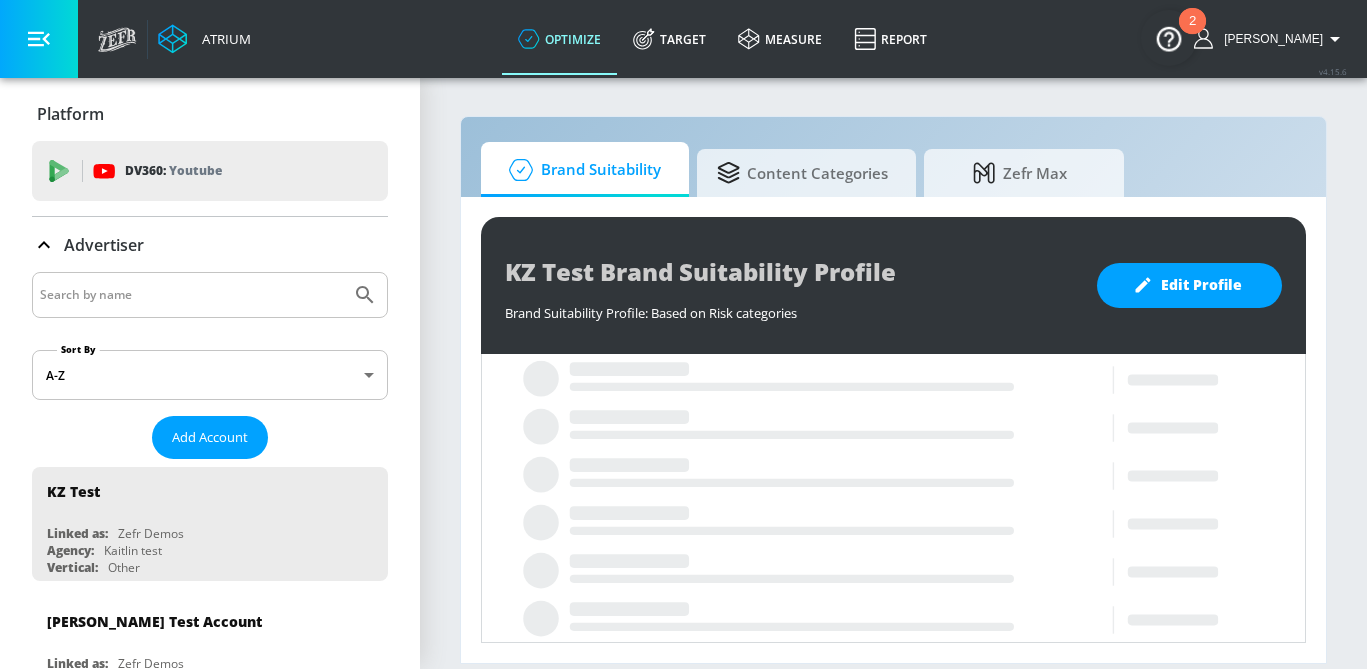 type on "h" 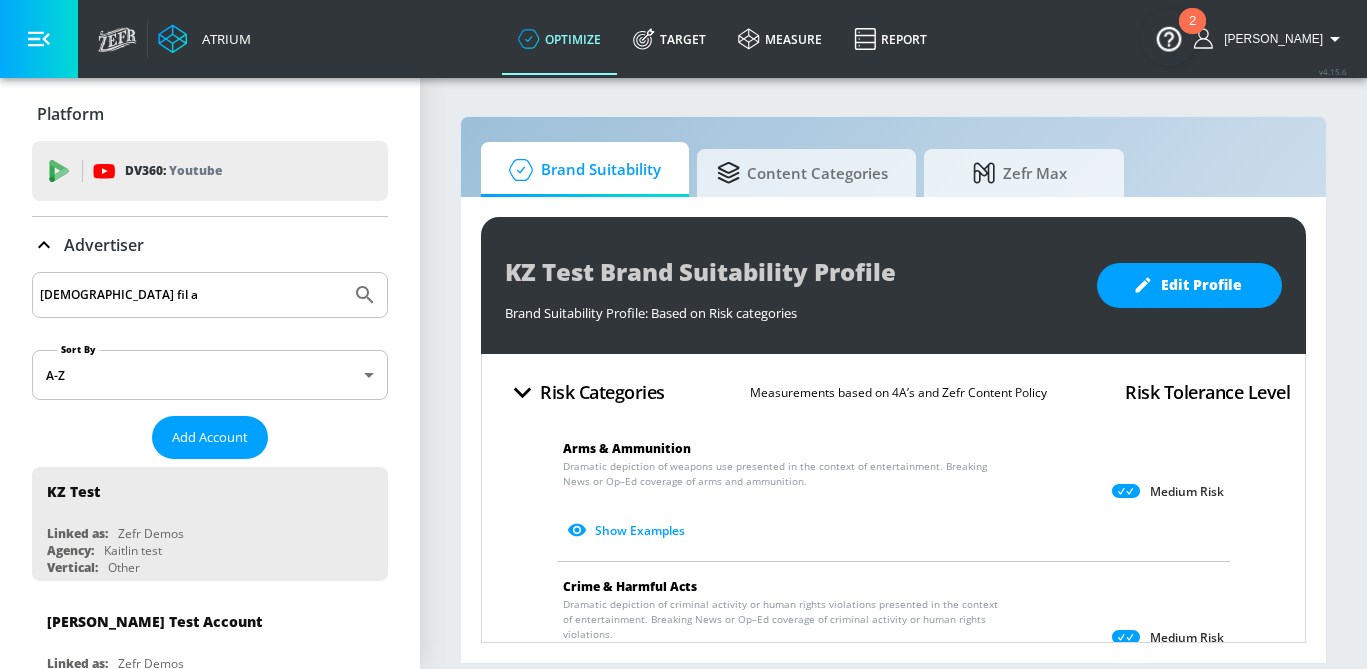 click at bounding box center (365, 295) 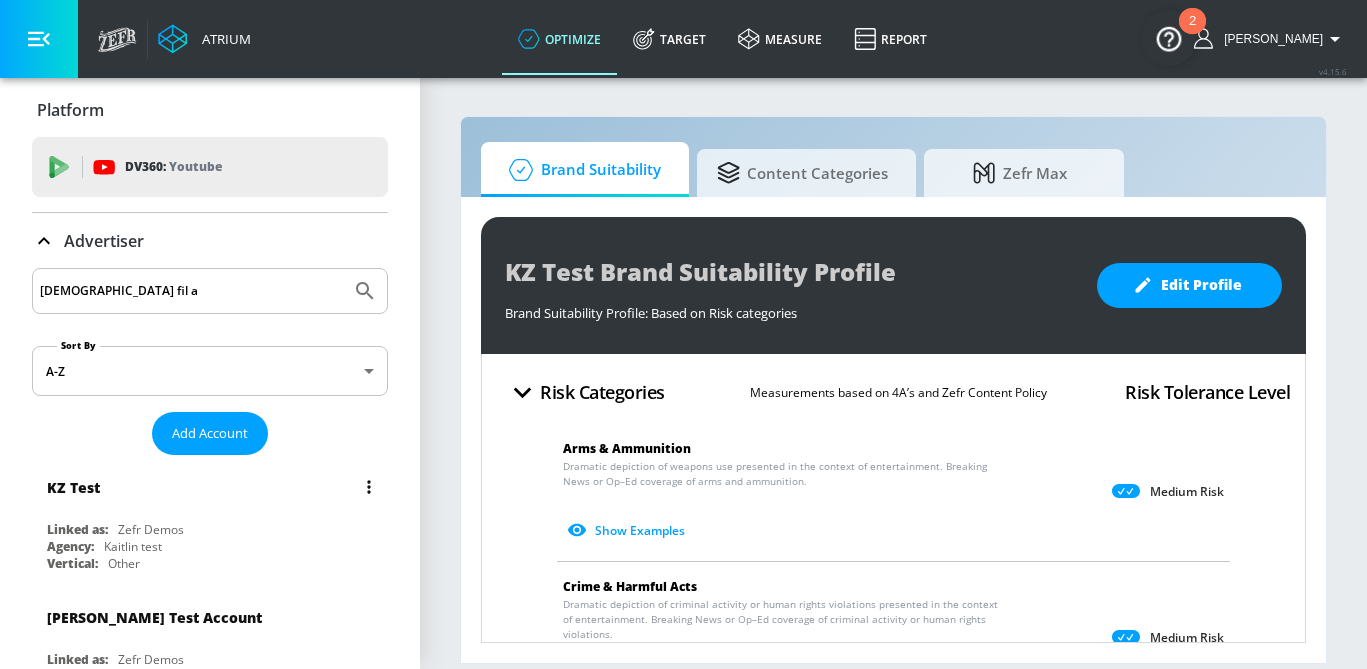 scroll, scrollTop: 0, scrollLeft: 0, axis: both 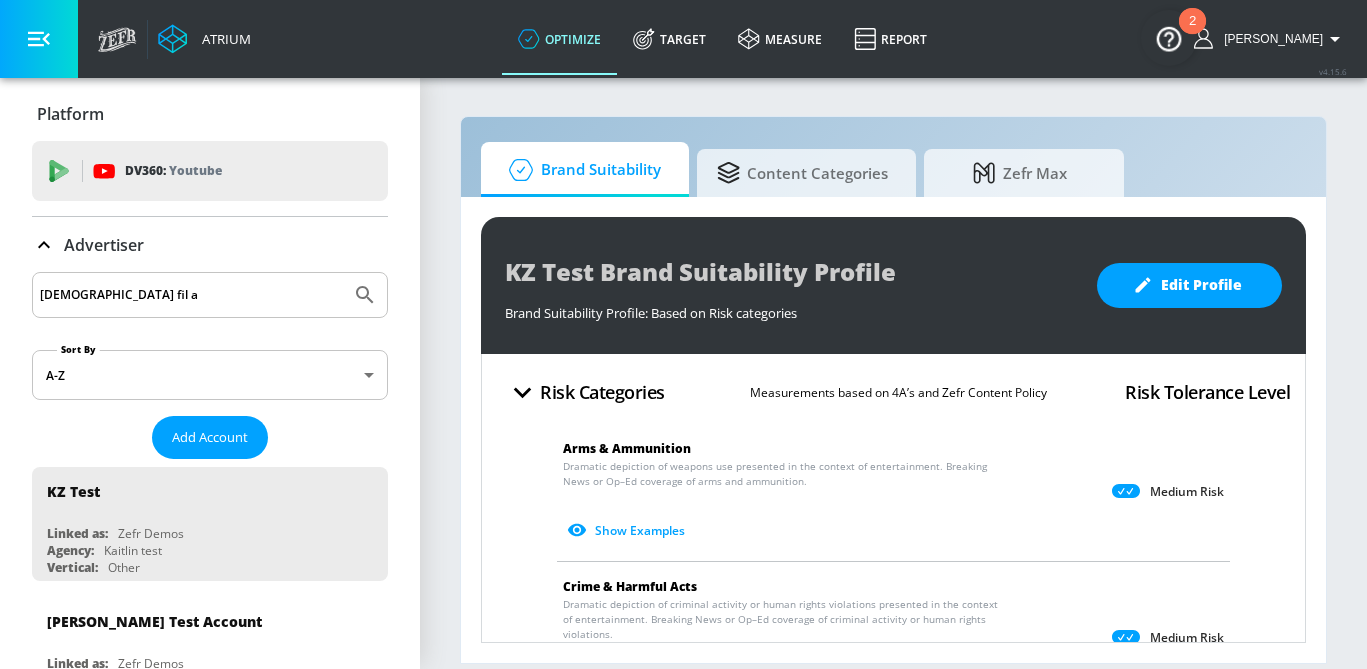 click on "[DEMOGRAPHIC_DATA] fil a" at bounding box center [191, 295] 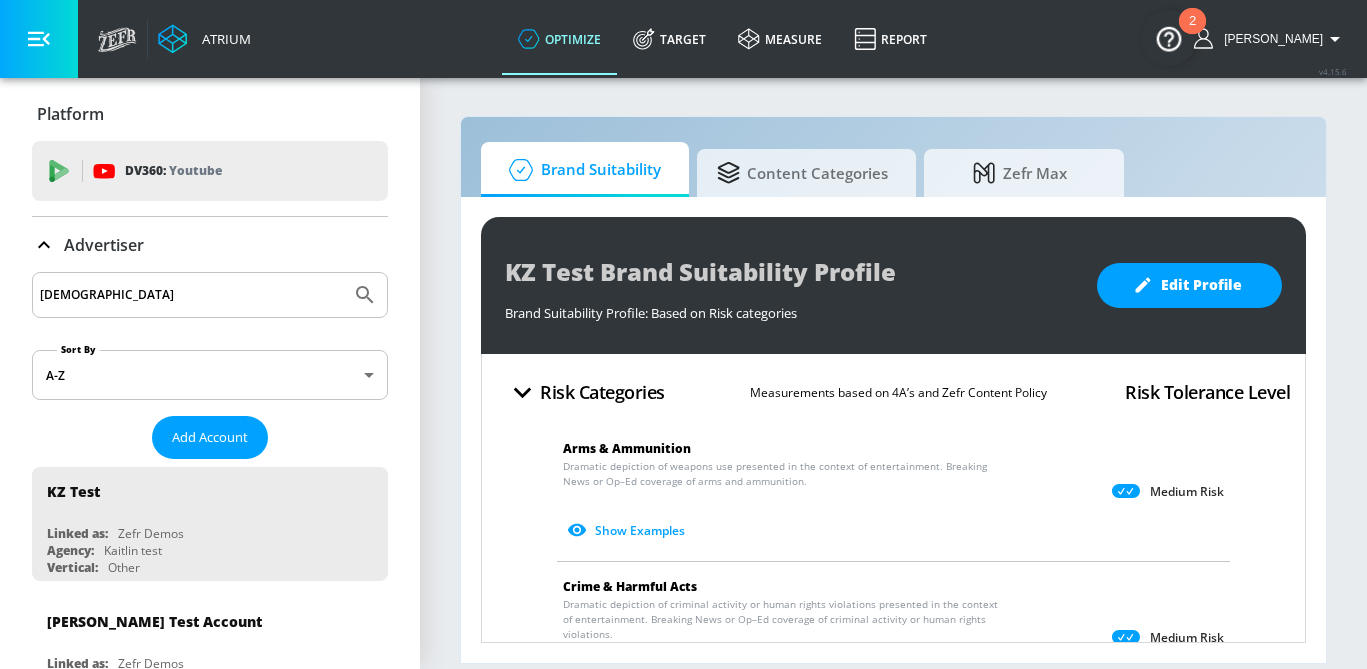 type on "[DEMOGRAPHIC_DATA]" 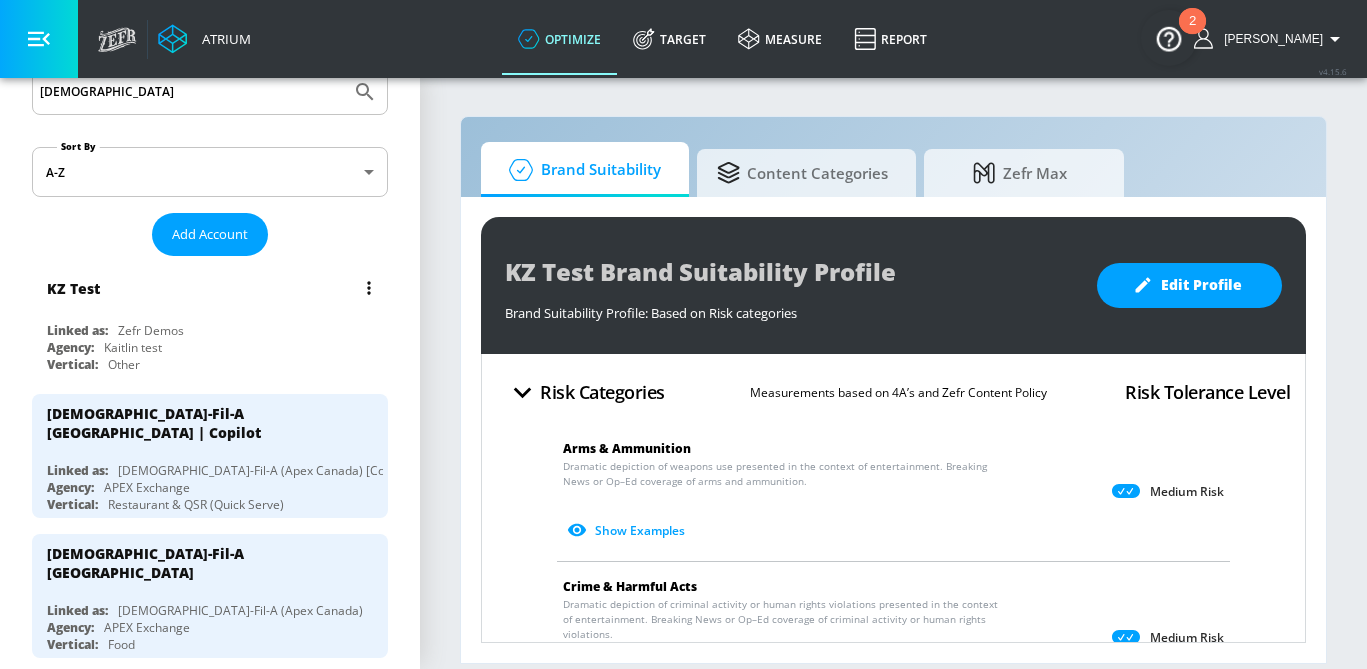 scroll, scrollTop: 231, scrollLeft: 0, axis: vertical 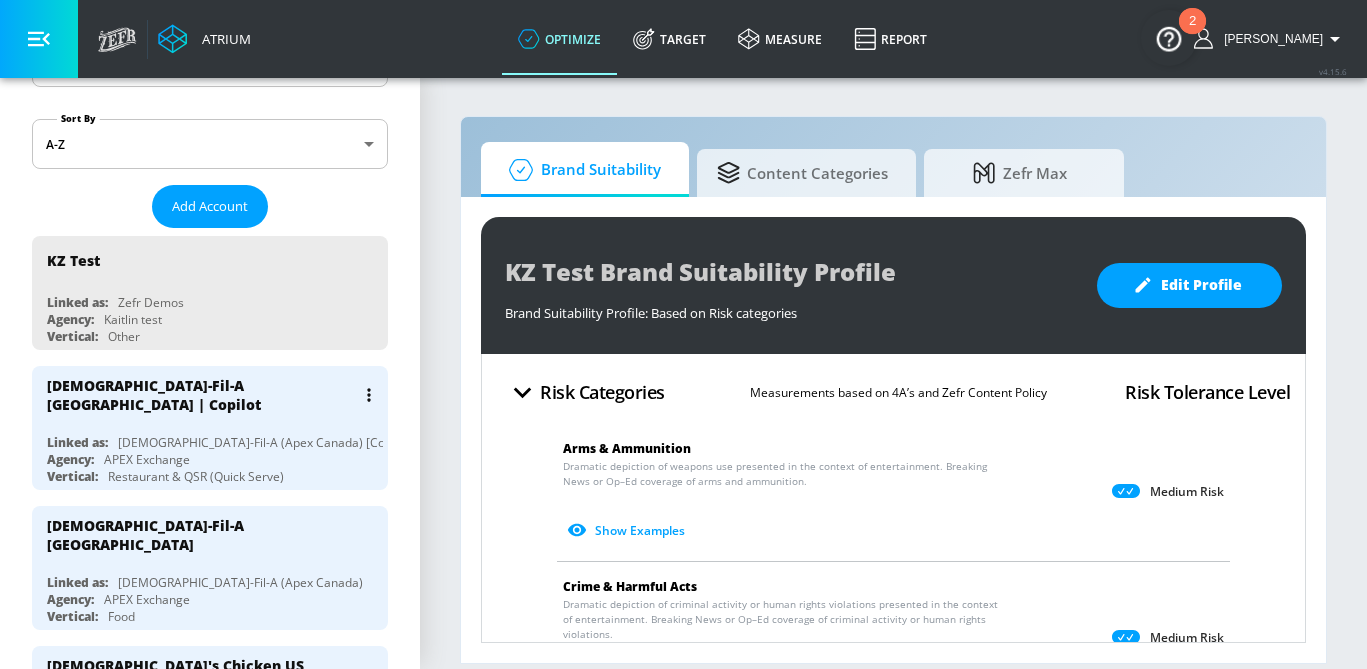 click on "[DEMOGRAPHIC_DATA]-Fil-A (Apex Canada) [Co-Pilot]" at bounding box center (267, 442) 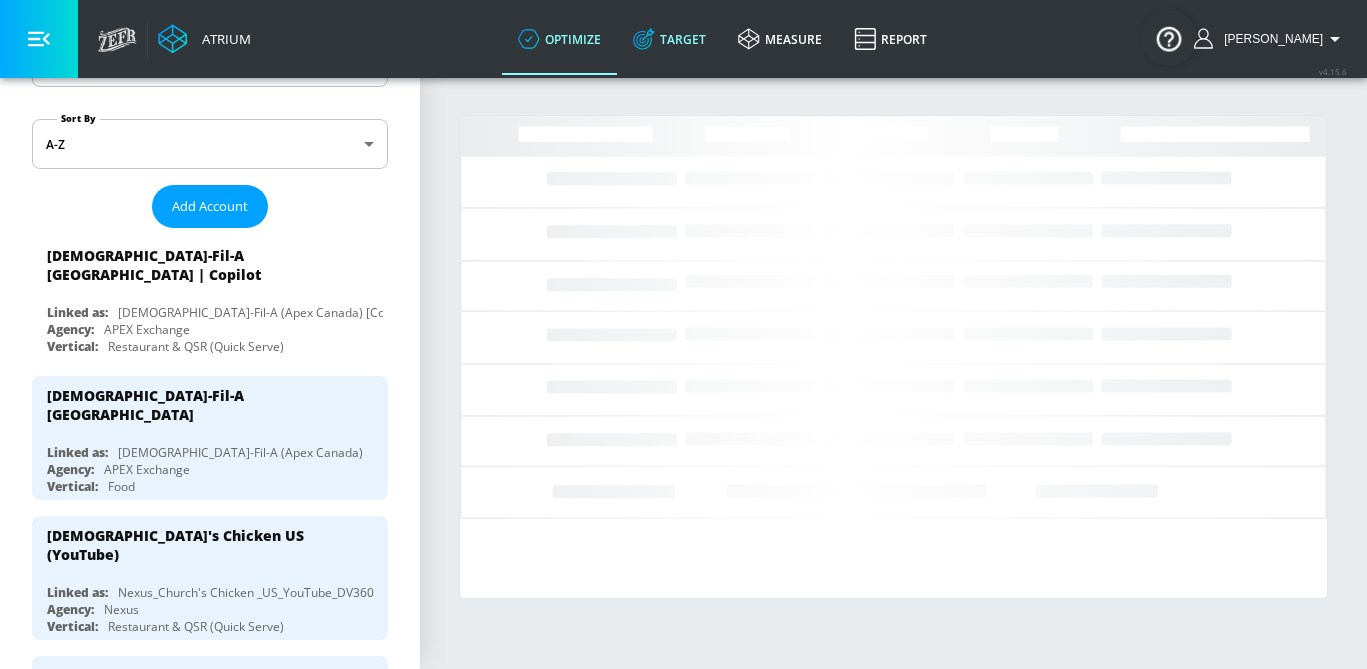click on "Target" at bounding box center (669, 39) 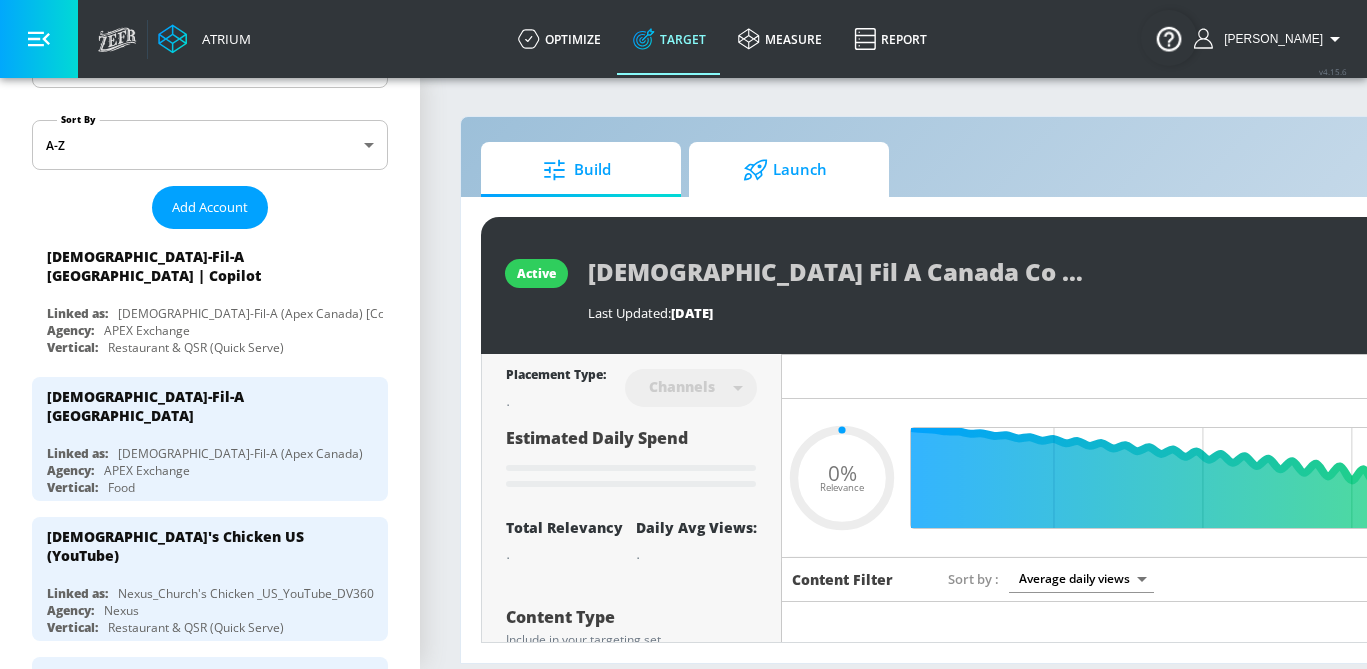 type on "0.05" 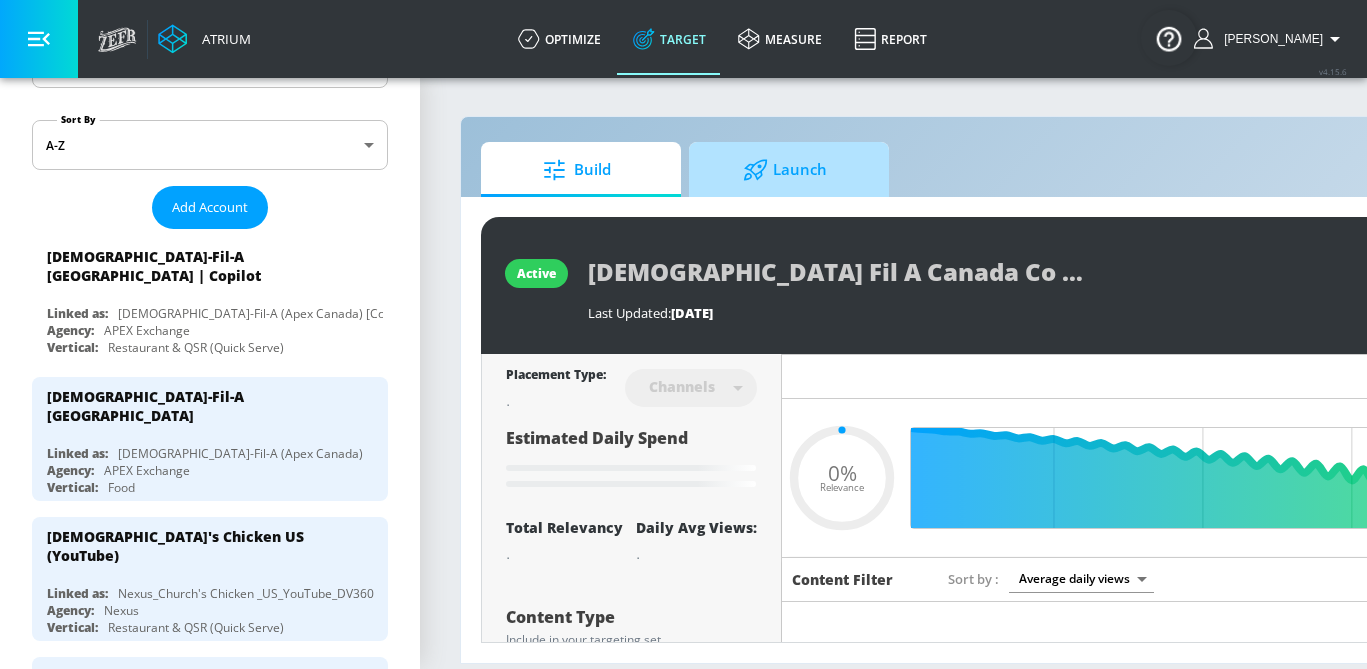 click on "Launch" at bounding box center (789, 169) 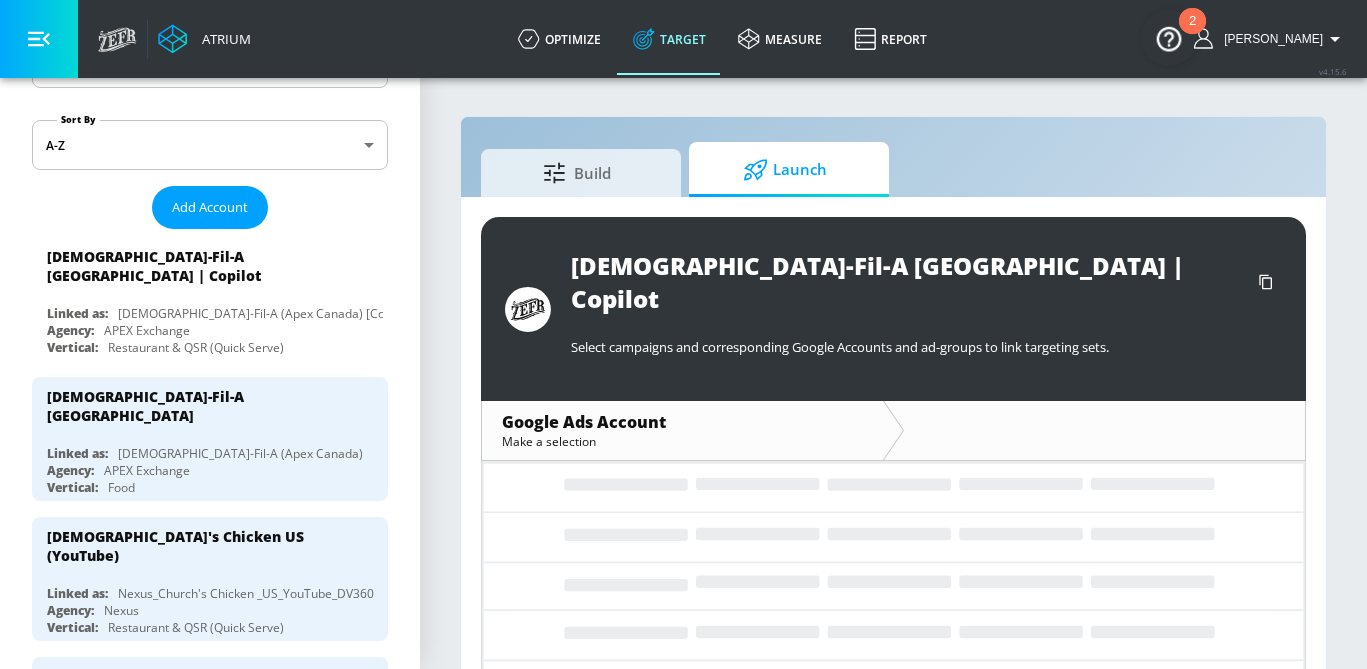 scroll, scrollTop: 0, scrollLeft: 0, axis: both 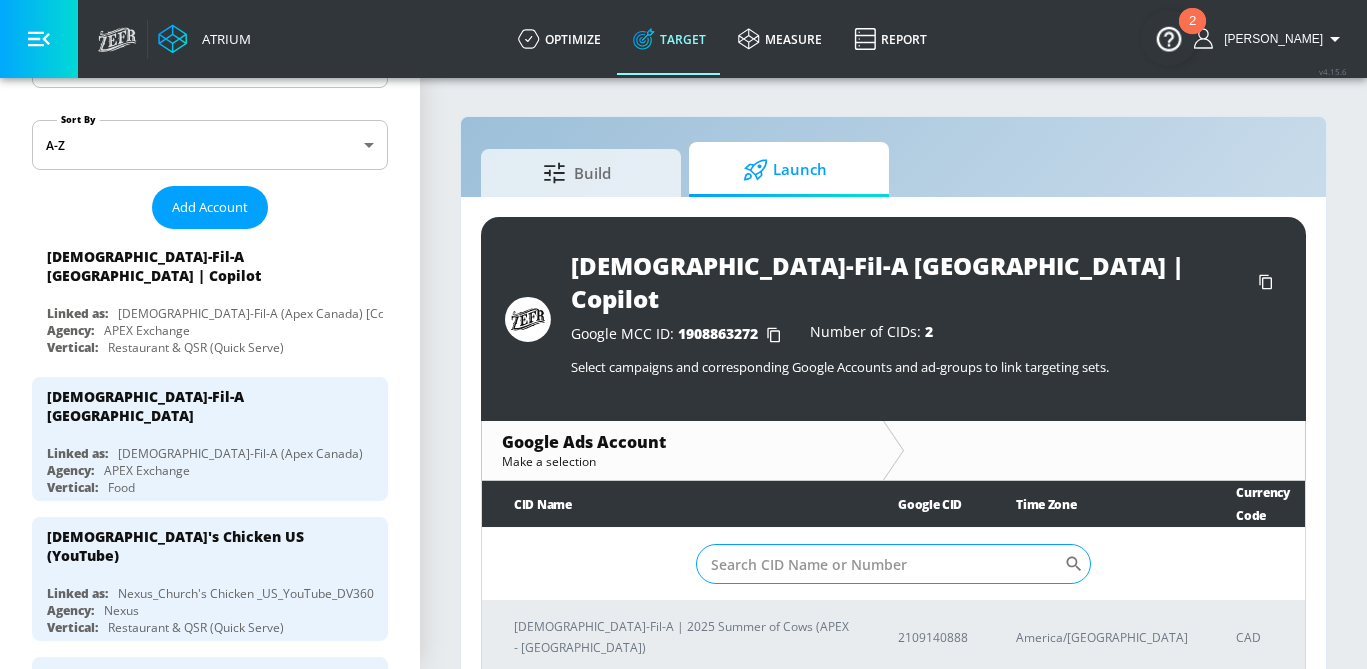 click on "Sort By" at bounding box center (880, 564) 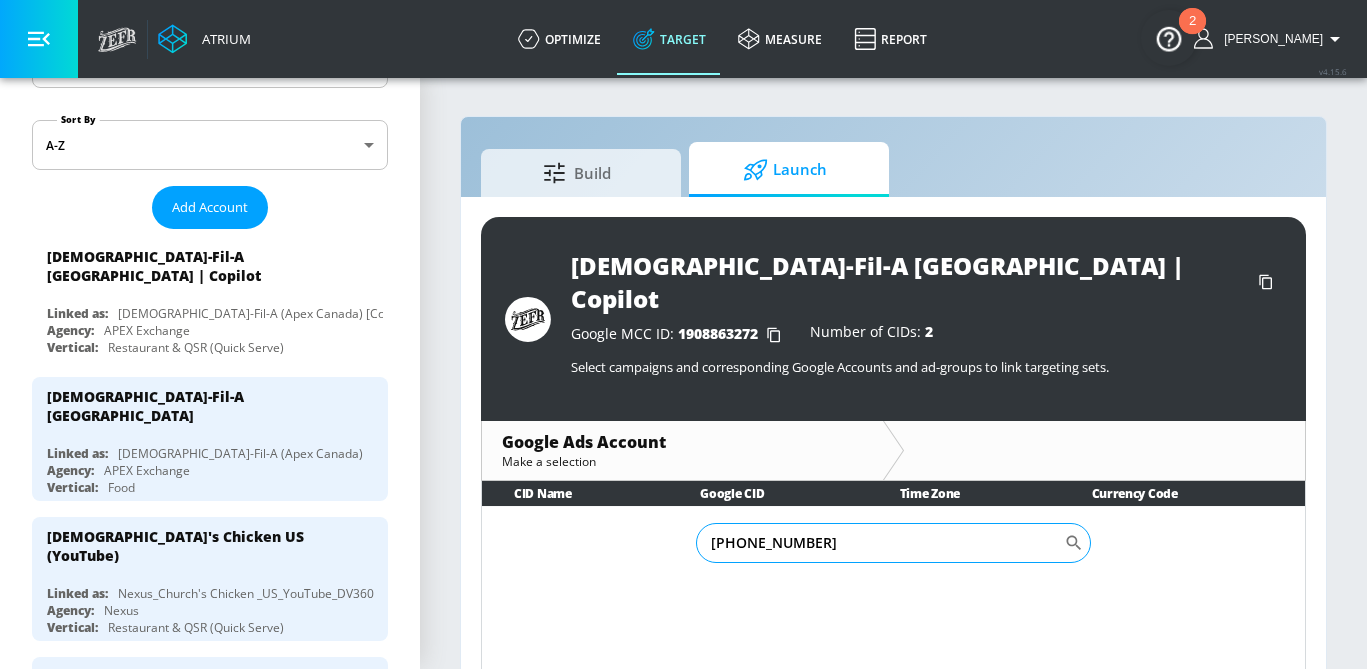 click on "[PHONE_NUMBER]" at bounding box center (880, 543) 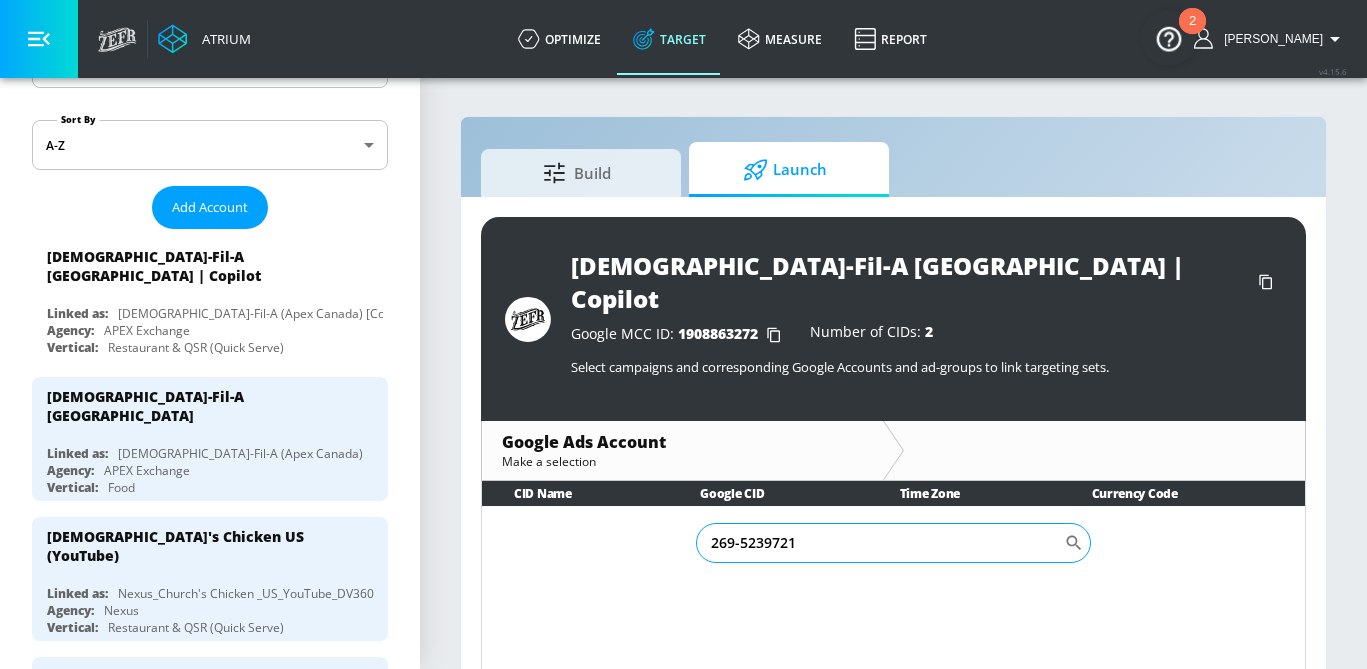 click on "269-5239721" at bounding box center [880, 543] 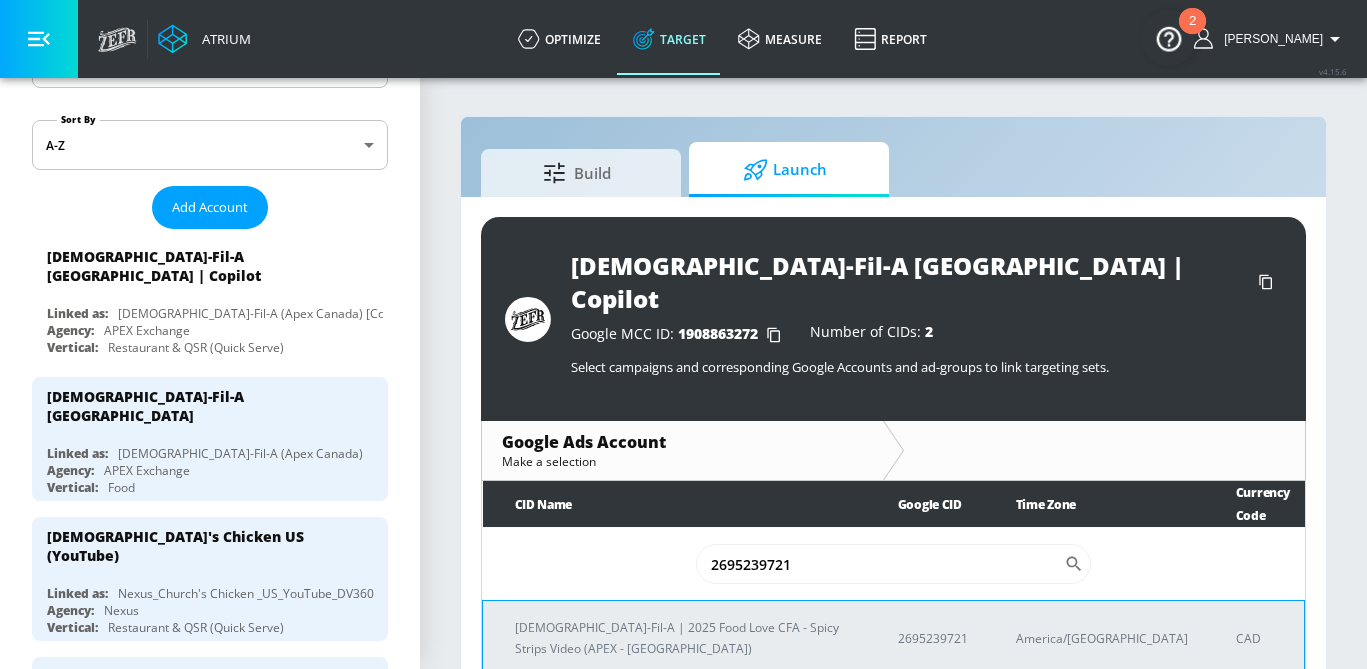 type on "2695239721" 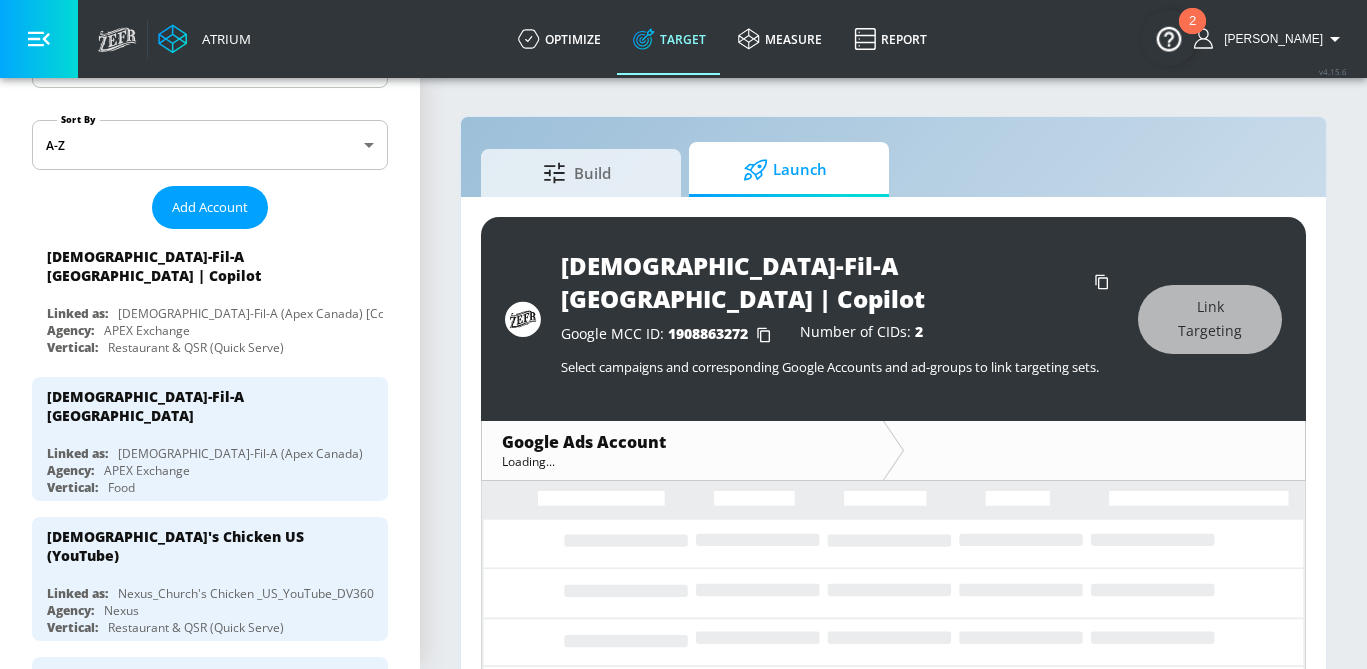 scroll, scrollTop: 47, scrollLeft: 0, axis: vertical 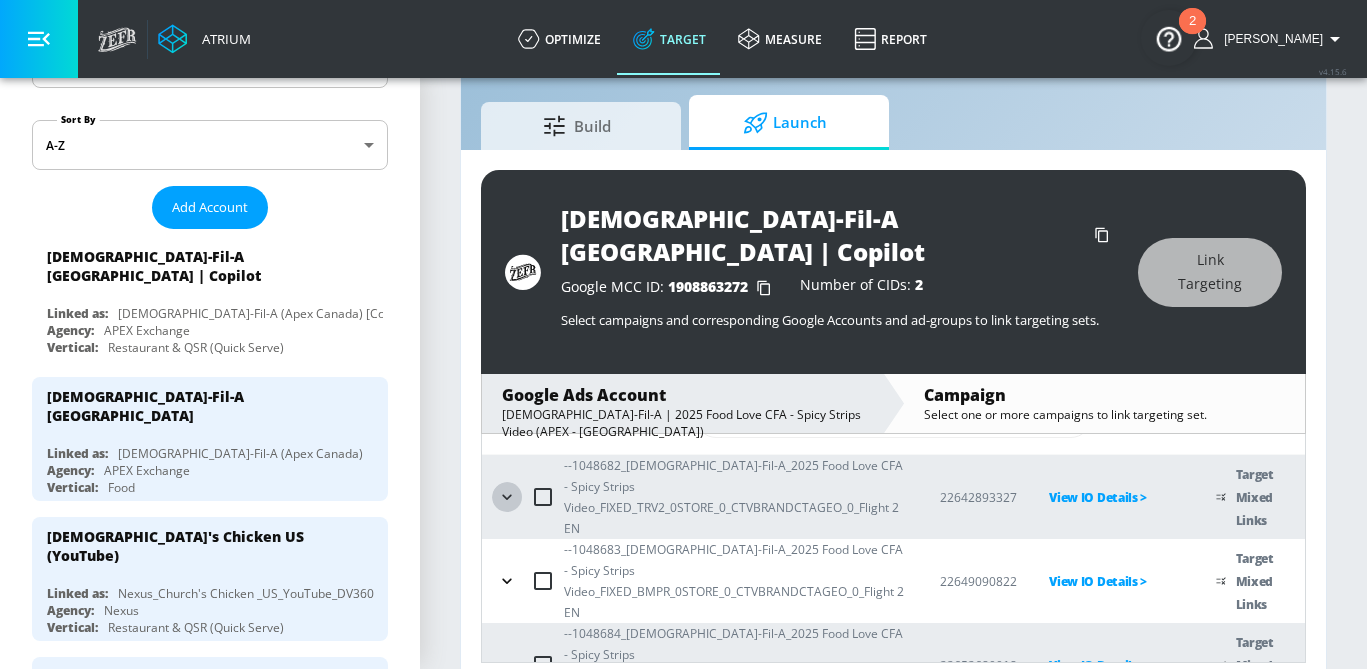 click 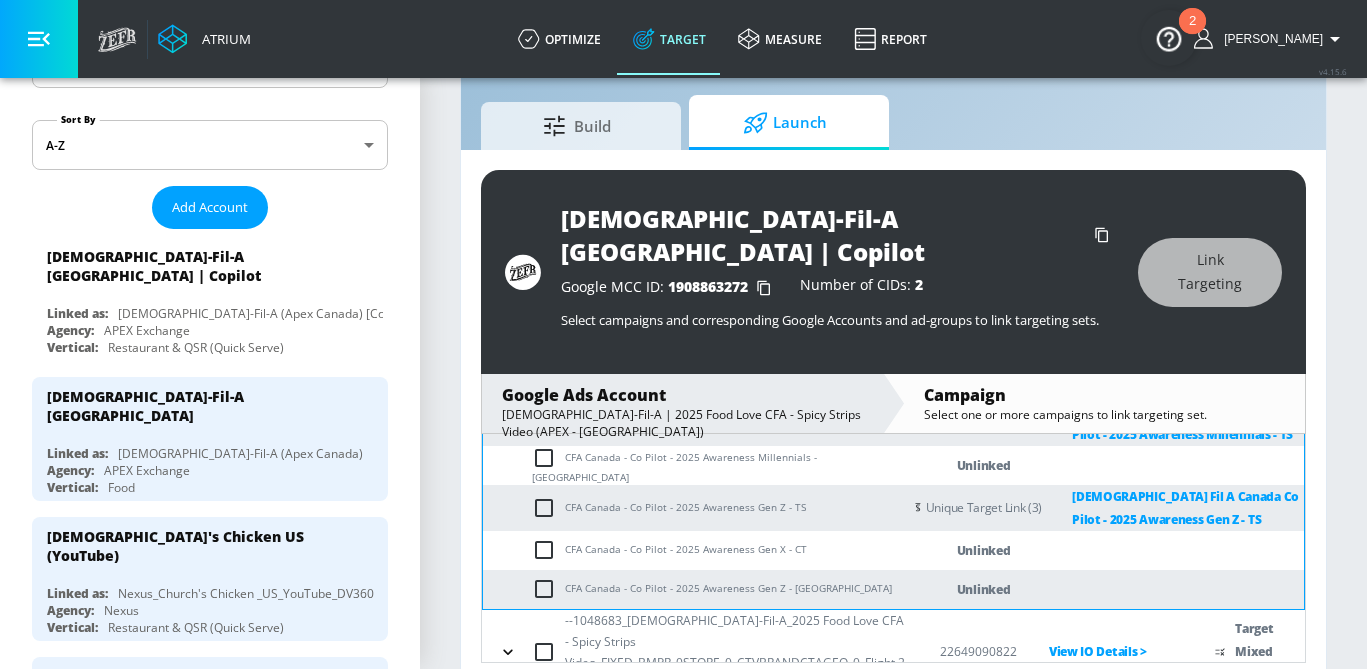 scroll, scrollTop: 338, scrollLeft: 0, axis: vertical 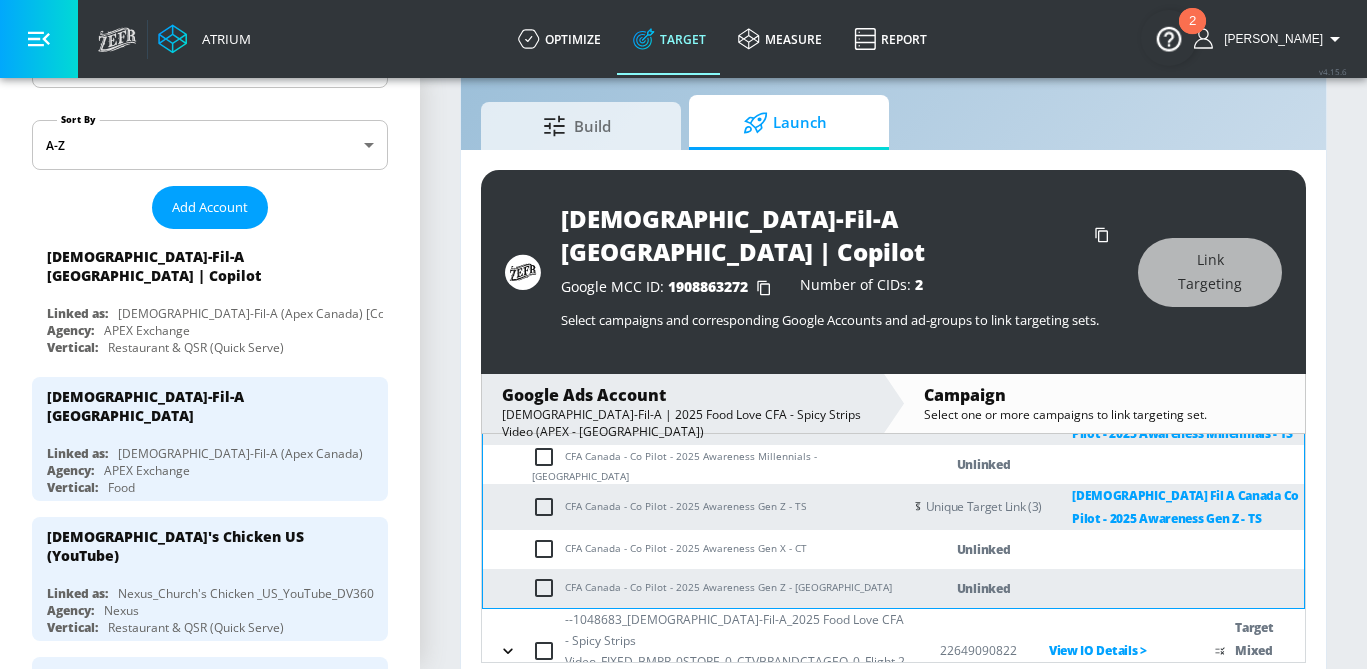 click at bounding box center (548, 457) 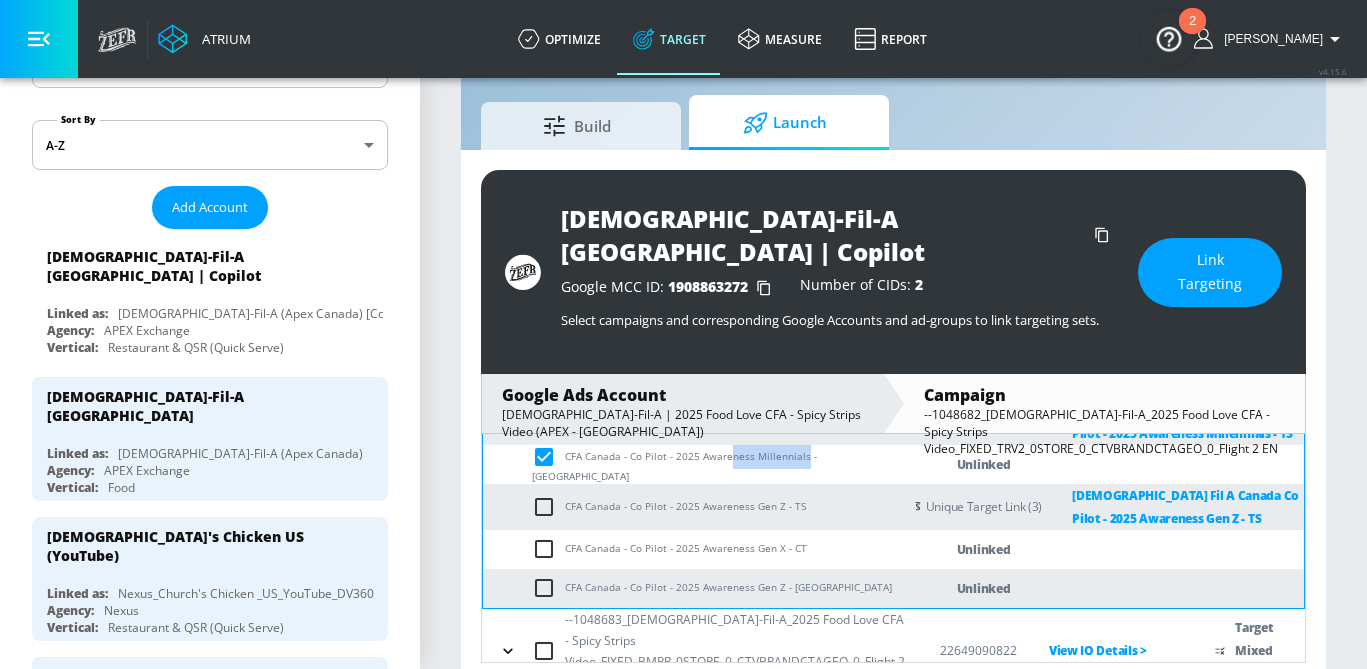 scroll, scrollTop: 336, scrollLeft: 0, axis: vertical 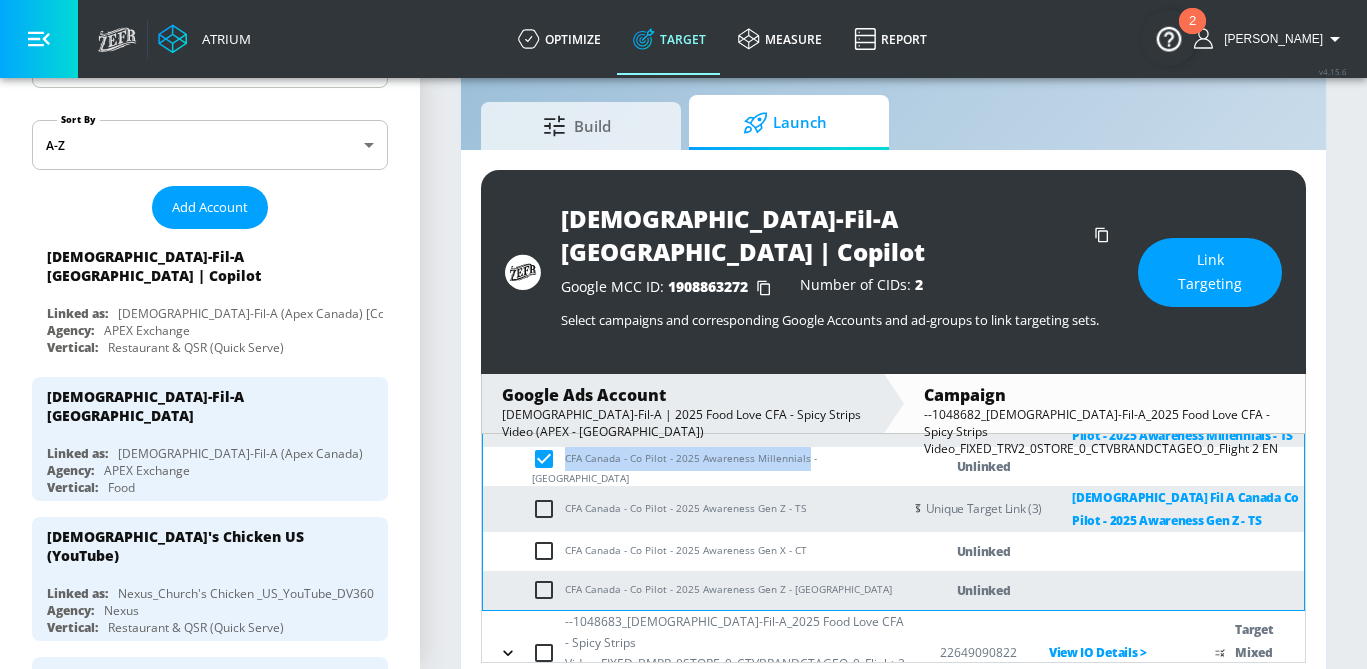 drag, startPoint x: 802, startPoint y: 428, endPoint x: 561, endPoint y: 432, distance: 241.03319 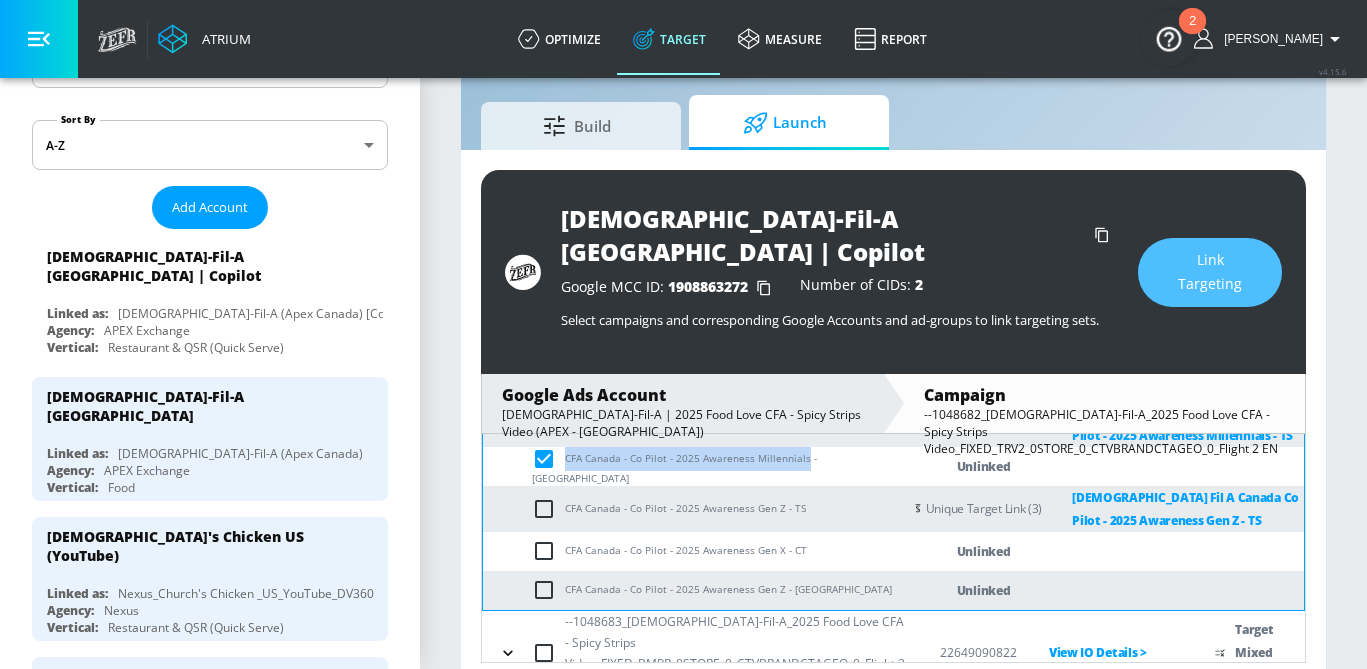 click on "Link Targeting" at bounding box center [1210, 272] 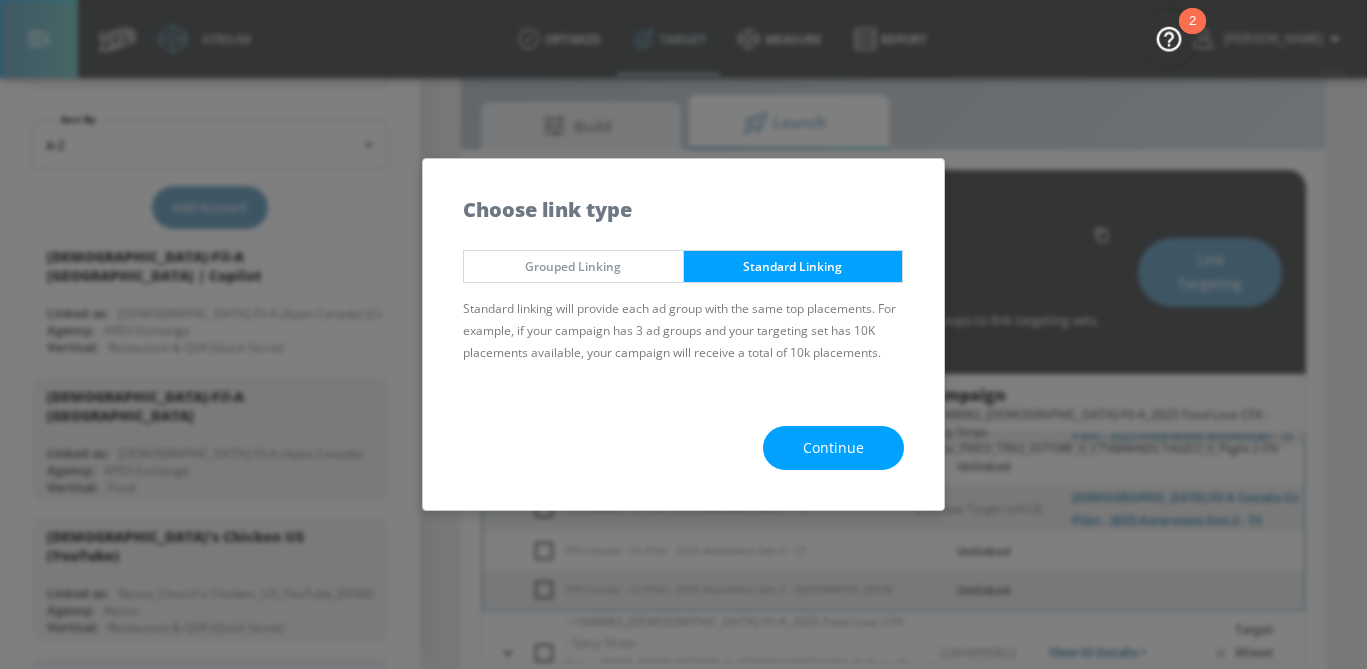click on "Continue" at bounding box center [833, 448] 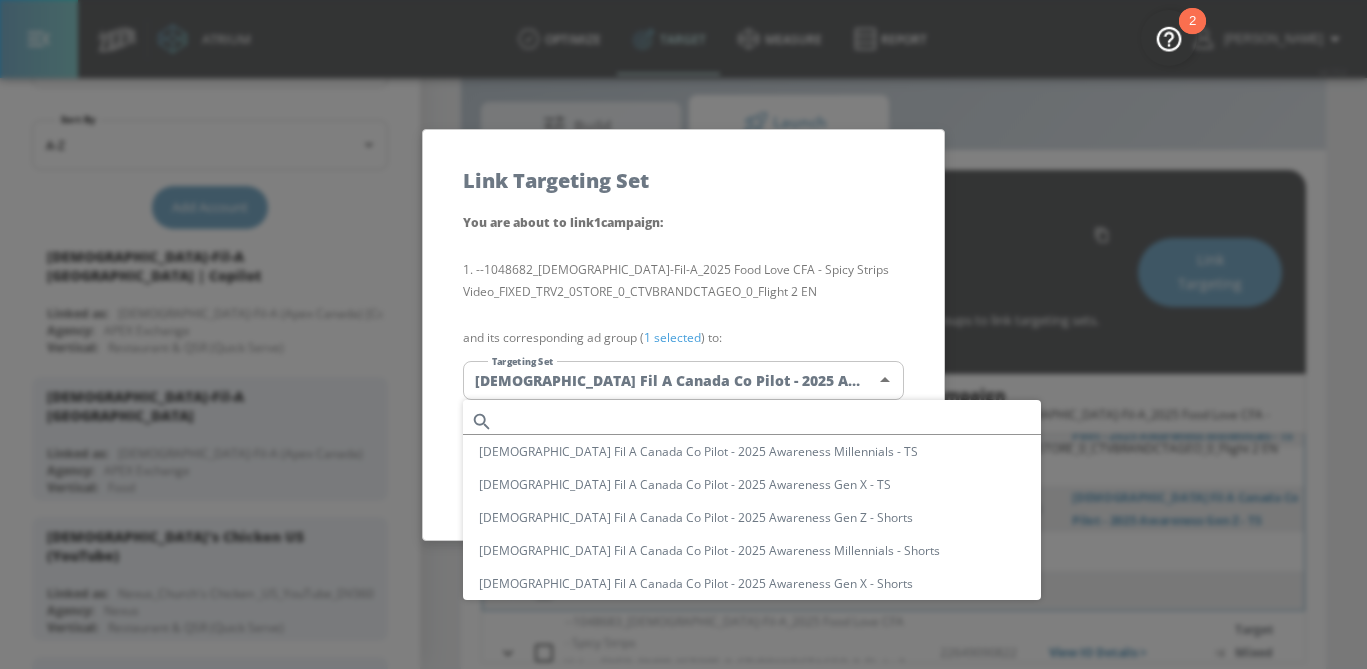 click on "Atrium optimize Target measure Report optimize Target measure Report v 4.15.6 [PERSON_NAME] Platform DV360:   Youtube DV360:   Youtube Advertiser [DEMOGRAPHIC_DATA] Sort By A-Z asc ​ Add Account [DEMOGRAPHIC_DATA]-Fil-A [GEOGRAPHIC_DATA] | Copilot Linked as: [DEMOGRAPHIC_DATA]-Fil-A (Apex [GEOGRAPHIC_DATA]) [Co-Pilot] Agency: APEX Exchange Vertical: Restaurant & QSR (Quick Serve) [DEMOGRAPHIC_DATA]-Fil-A Canada Linked as: [DEMOGRAPHIC_DATA]-Fil-A (Apex Canada) Agency: APEX Exchange Vertical: Food Church's Chicken US (YouTube) Linked as: Nexus_Church's Chicken _US_YouTube_DV360 Agency: Nexus Vertical: Restaurant & QSR (Quick Serve) Chicken Farmers of [GEOGRAPHIC_DATA] Linked as: Chicken Farmers of Canada Agency: True Media Services  Vertical: Food Chicken Farmers of [GEOGRAPHIC_DATA] (BSRP) Linked as: Zefr Demos Agency: TrueMedia Services Services (Direct) Vertical: Food [DEMOGRAPHIC_DATA]-fil-a Linked as: [DEMOGRAPHIC_DATA]-Fil-A Agency: Apex Vertical: Restaurant & QSR (Quick Serve) Church's Chicken Linked as: Zefr Demos Agency: Mindshare ATL Vertical: Restaurant & QSR (Quick Serve) KZ Test  Linked as: Zefr Demos Agency: Kaitlin test  Vertical:" at bounding box center [683, 318] 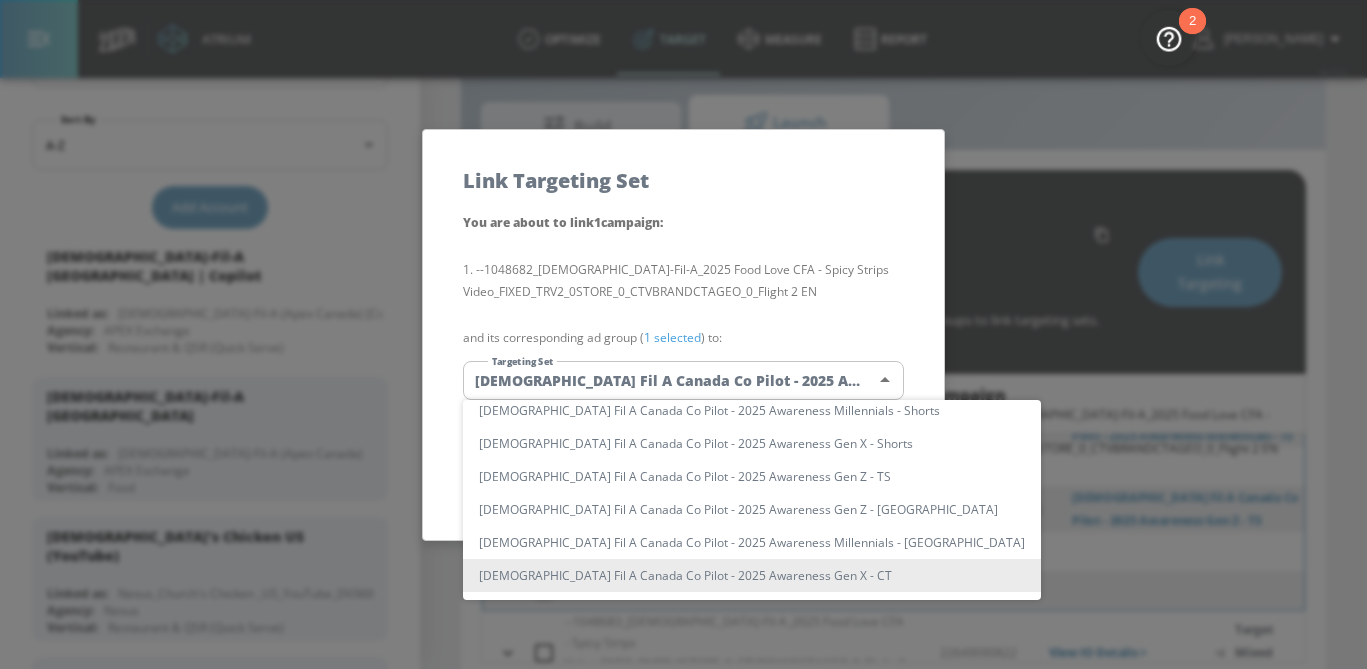 click at bounding box center (683, 334) 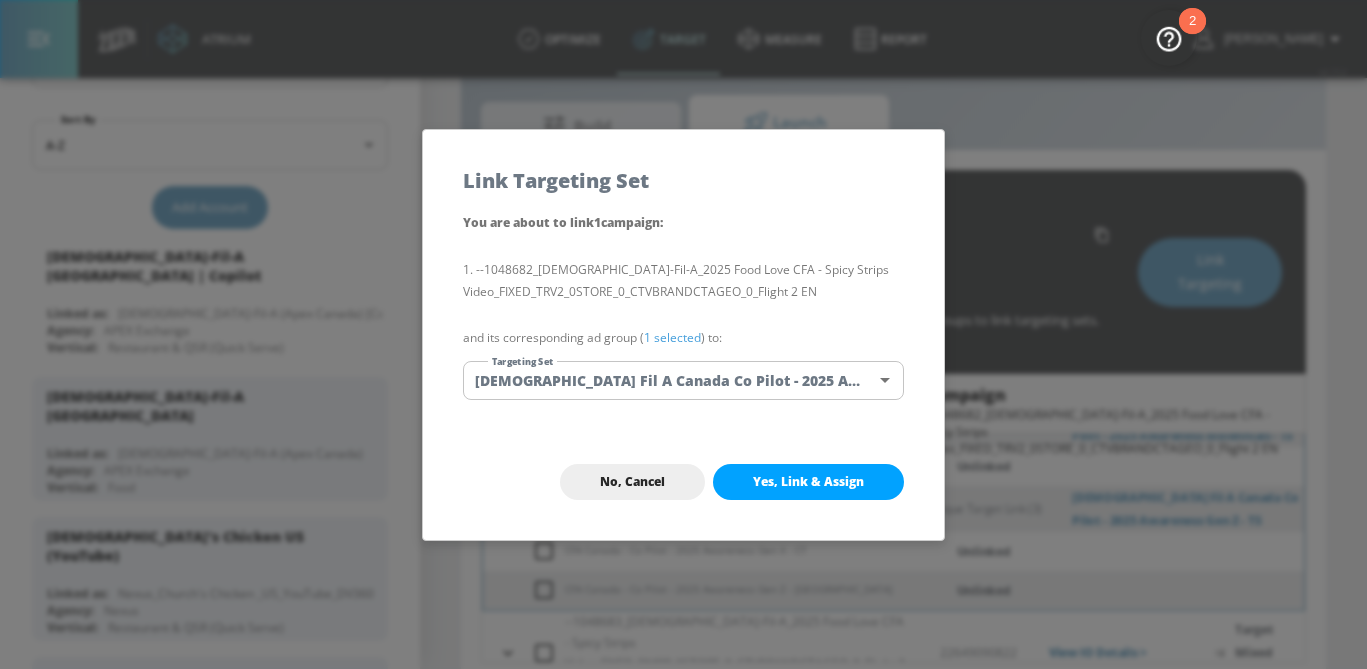 click on "1 selected" at bounding box center [672, 337] 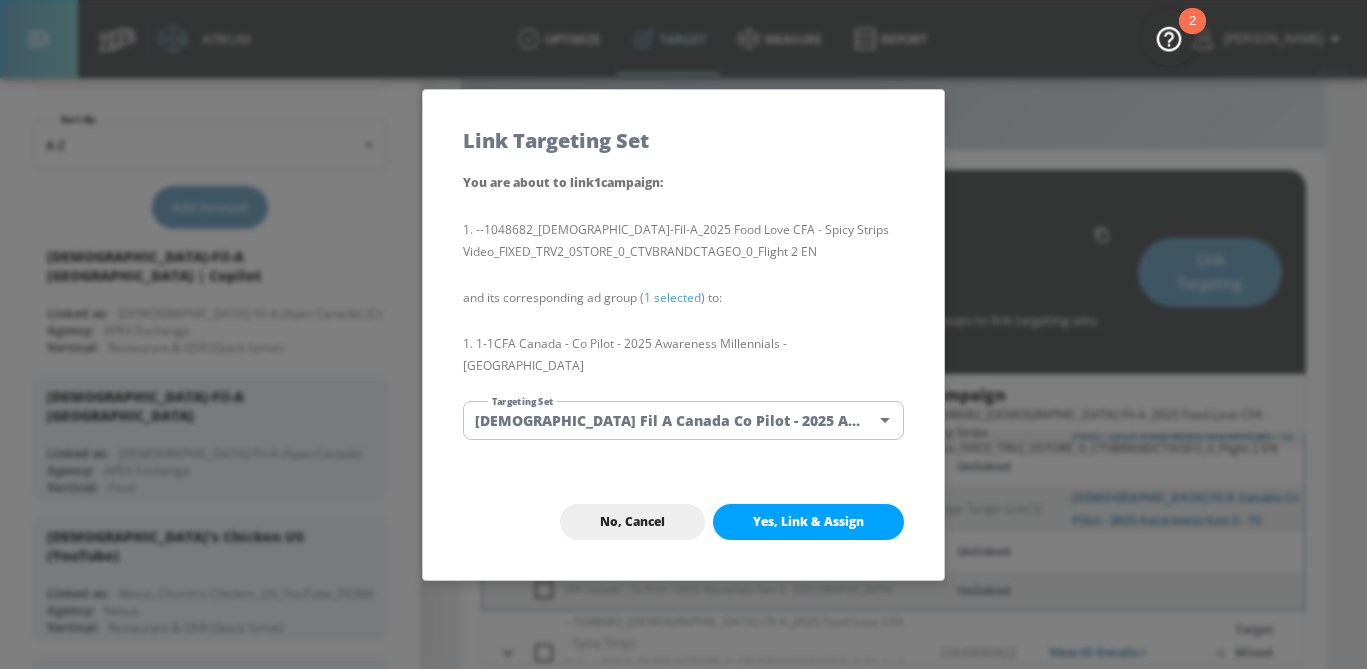 click on "Atrium optimize Target measure Report optimize Target measure Report v 4.15.6 [PERSON_NAME] Platform DV360:   Youtube DV360:   Youtube Advertiser [DEMOGRAPHIC_DATA] Sort By A-Z asc ​ Add Account [DEMOGRAPHIC_DATA]-Fil-A [GEOGRAPHIC_DATA] | Copilot Linked as: [DEMOGRAPHIC_DATA]-Fil-A (Apex [GEOGRAPHIC_DATA]) [Co-Pilot] Agency: APEX Exchange Vertical: Restaurant & QSR (Quick Serve) [DEMOGRAPHIC_DATA]-Fil-A Canada Linked as: [DEMOGRAPHIC_DATA]-Fil-A (Apex Canada) Agency: APEX Exchange Vertical: Food Church's Chicken US (YouTube) Linked as: Nexus_Church's Chicken _US_YouTube_DV360 Agency: Nexus Vertical: Restaurant & QSR (Quick Serve) Chicken Farmers of [GEOGRAPHIC_DATA] Linked as: Chicken Farmers of Canada Agency: True Media Services  Vertical: Food Chicken Farmers of [GEOGRAPHIC_DATA] (BSRP) Linked as: Zefr Demos Agency: TrueMedia Services Services (Direct) Vertical: Food [DEMOGRAPHIC_DATA]-fil-a Linked as: [DEMOGRAPHIC_DATA]-Fil-A Agency: Apex Vertical: Restaurant & QSR (Quick Serve) Church's Chicken Linked as: Zefr Demos Agency: Mindshare ATL Vertical: Restaurant & QSR (Quick Serve) KZ Test  Linked as: Zefr Demos Agency: Kaitlin test  Vertical:" at bounding box center (683, 318) 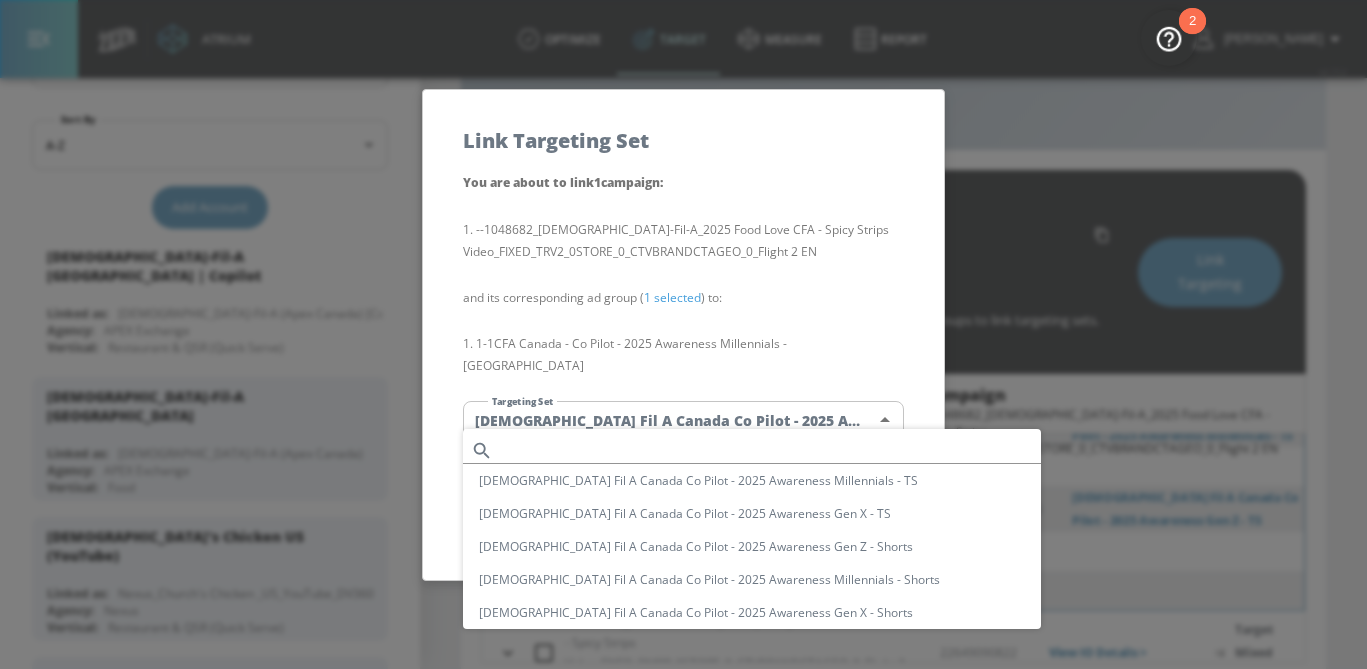 scroll, scrollTop: 140, scrollLeft: 0, axis: vertical 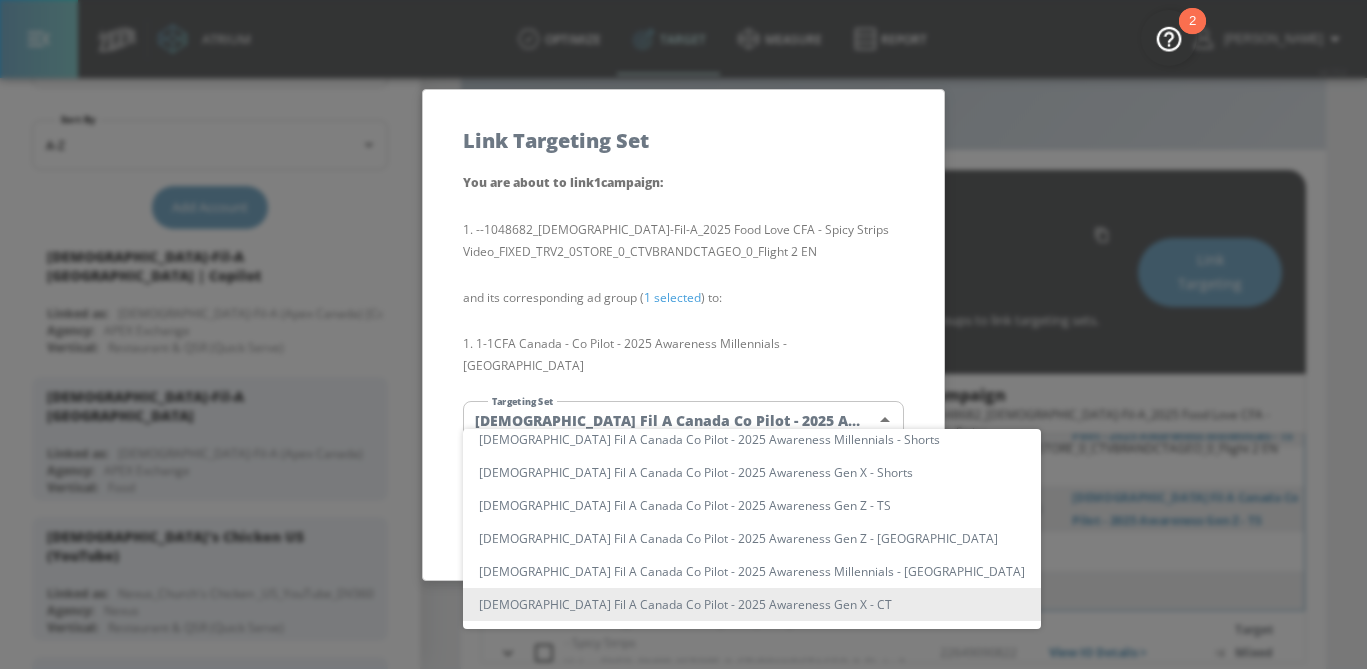 click on "[DEMOGRAPHIC_DATA] Fil A Canada Co Pilot - 2025 Awareness Gen X - CT" at bounding box center (752, 604) 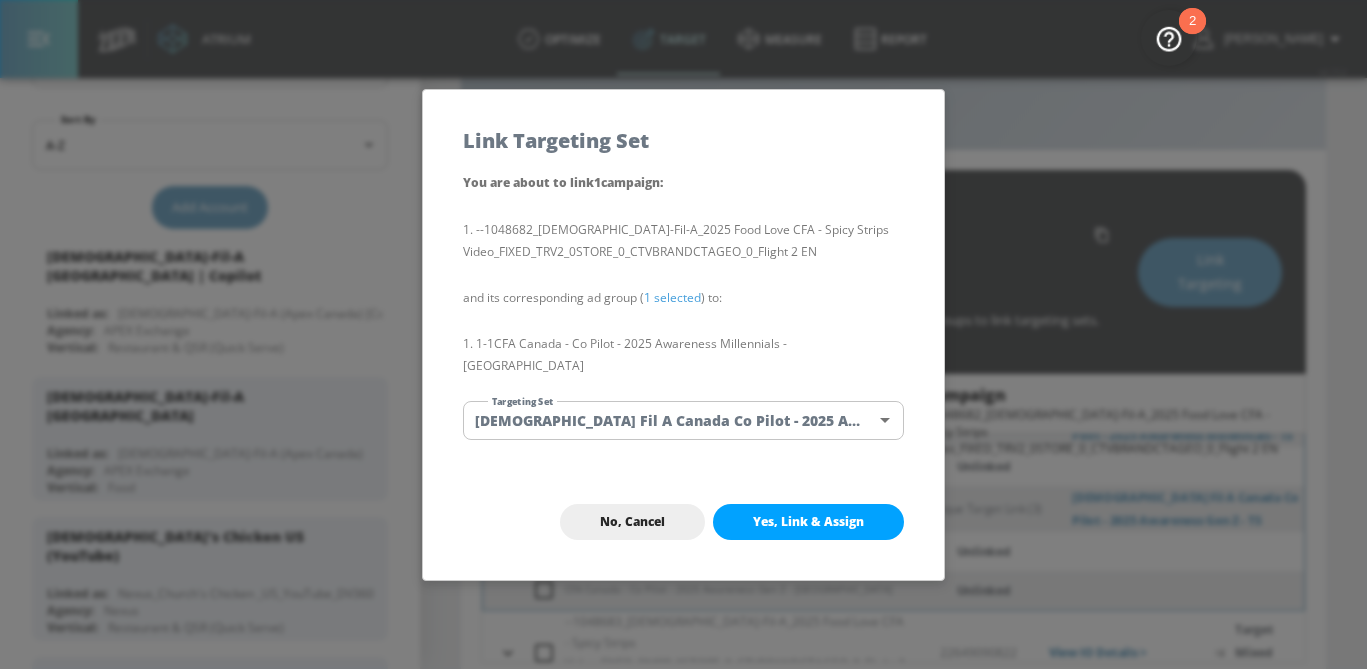 click on "Atrium optimize Target measure Report optimize Target measure Report v 4.15.6 [PERSON_NAME] Platform DV360:   Youtube DV360:   Youtube Advertiser [DEMOGRAPHIC_DATA] Sort By A-Z asc ​ Add Account [DEMOGRAPHIC_DATA]-Fil-A [GEOGRAPHIC_DATA] | Copilot Linked as: [DEMOGRAPHIC_DATA]-Fil-A (Apex [GEOGRAPHIC_DATA]) [Co-Pilot] Agency: APEX Exchange Vertical: Restaurant & QSR (Quick Serve) [DEMOGRAPHIC_DATA]-Fil-A Canada Linked as: [DEMOGRAPHIC_DATA]-Fil-A (Apex Canada) Agency: APEX Exchange Vertical: Food Church's Chicken US (YouTube) Linked as: Nexus_Church's Chicken _US_YouTube_DV360 Agency: Nexus Vertical: Restaurant & QSR (Quick Serve) Chicken Farmers of [GEOGRAPHIC_DATA] Linked as: Chicken Farmers of Canada Agency: True Media Services  Vertical: Food Chicken Farmers of [GEOGRAPHIC_DATA] (BSRP) Linked as: Zefr Demos Agency: TrueMedia Services Services (Direct) Vertical: Food [DEMOGRAPHIC_DATA]-fil-a Linked as: [DEMOGRAPHIC_DATA]-Fil-A Agency: Apex Vertical: Restaurant & QSR (Quick Serve) Church's Chicken Linked as: Zefr Demos Agency: Mindshare ATL Vertical: Restaurant & QSR (Quick Serve) KZ Test  Linked as: Zefr Demos Agency: Kaitlin test  Vertical:" at bounding box center [683, 318] 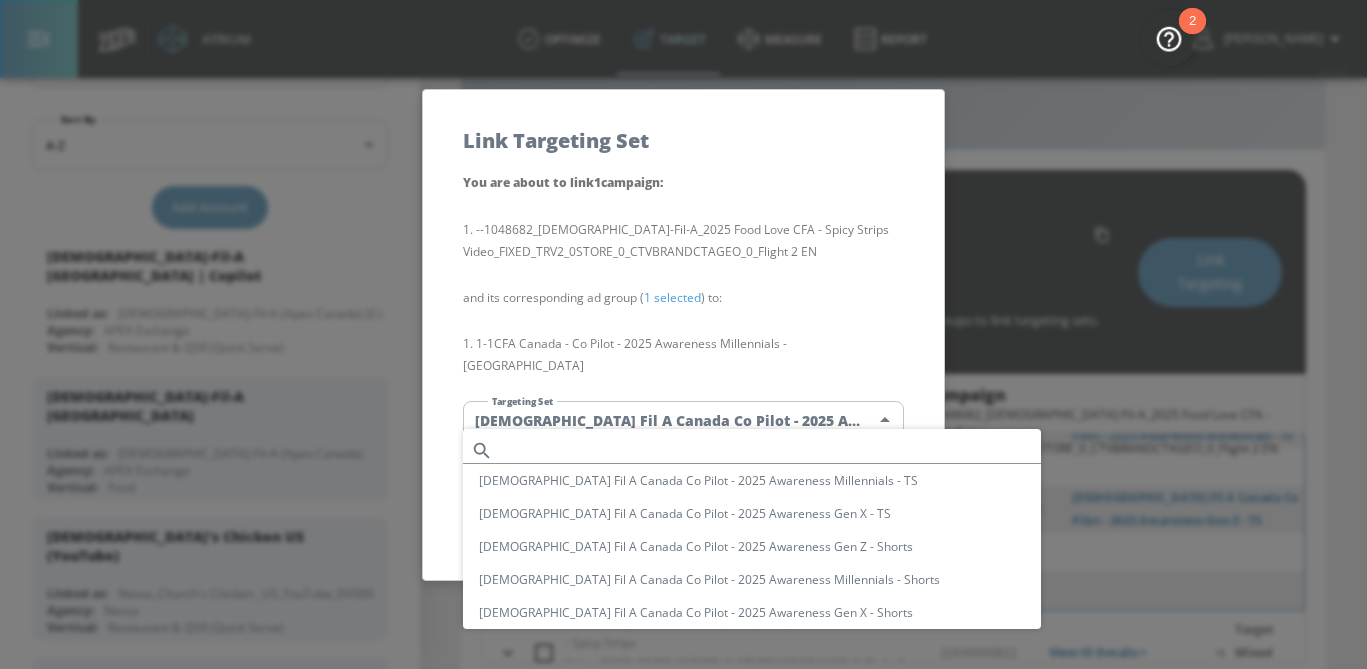scroll, scrollTop: 140, scrollLeft: 0, axis: vertical 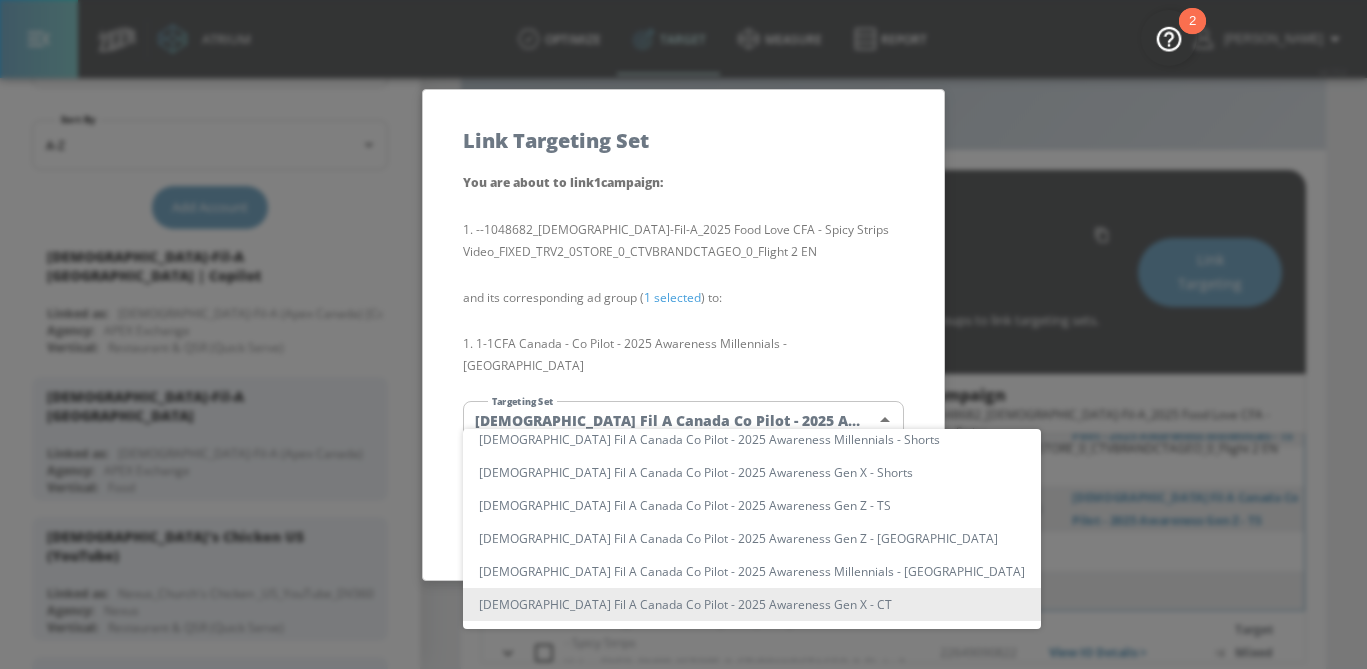 click on "[DEMOGRAPHIC_DATA] Fil A Canada Co Pilot - 2025 Awareness Millennials - [GEOGRAPHIC_DATA]" at bounding box center [752, 571] 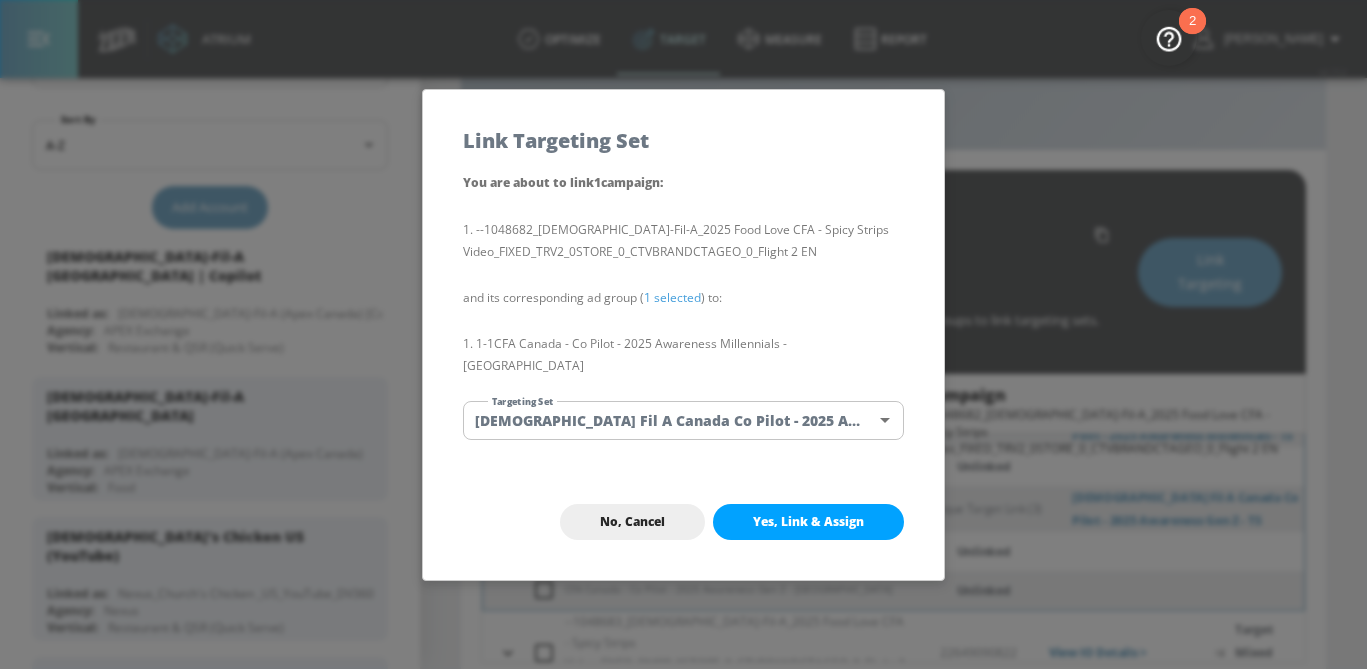 click on "Atrium optimize Target measure Report optimize Target measure Report v 4.15.6 [PERSON_NAME] Platform DV360:   Youtube DV360:   Youtube Advertiser [DEMOGRAPHIC_DATA] Sort By A-Z asc ​ Add Account [DEMOGRAPHIC_DATA]-Fil-A [GEOGRAPHIC_DATA] | Copilot Linked as: [DEMOGRAPHIC_DATA]-Fil-A (Apex [GEOGRAPHIC_DATA]) [Co-Pilot] Agency: APEX Exchange Vertical: Restaurant & QSR (Quick Serve) [DEMOGRAPHIC_DATA]-Fil-A Canada Linked as: [DEMOGRAPHIC_DATA]-Fil-A (Apex Canada) Agency: APEX Exchange Vertical: Food Church's Chicken US (YouTube) Linked as: Nexus_Church's Chicken _US_YouTube_DV360 Agency: Nexus Vertical: Restaurant & QSR (Quick Serve) Chicken Farmers of [GEOGRAPHIC_DATA] Linked as: Chicken Farmers of Canada Agency: True Media Services  Vertical: Food Chicken Farmers of [GEOGRAPHIC_DATA] (BSRP) Linked as: Zefr Demos Agency: TrueMedia Services Services (Direct) Vertical: Food [DEMOGRAPHIC_DATA]-fil-a Linked as: [DEMOGRAPHIC_DATA]-Fil-A Agency: Apex Vertical: Restaurant & QSR (Quick Serve) Church's Chicken Linked as: Zefr Demos Agency: Mindshare ATL Vertical: Restaurant & QSR (Quick Serve) KZ Test  Linked as: Zefr Demos Agency: Kaitlin test  Vertical:" at bounding box center (683, 318) 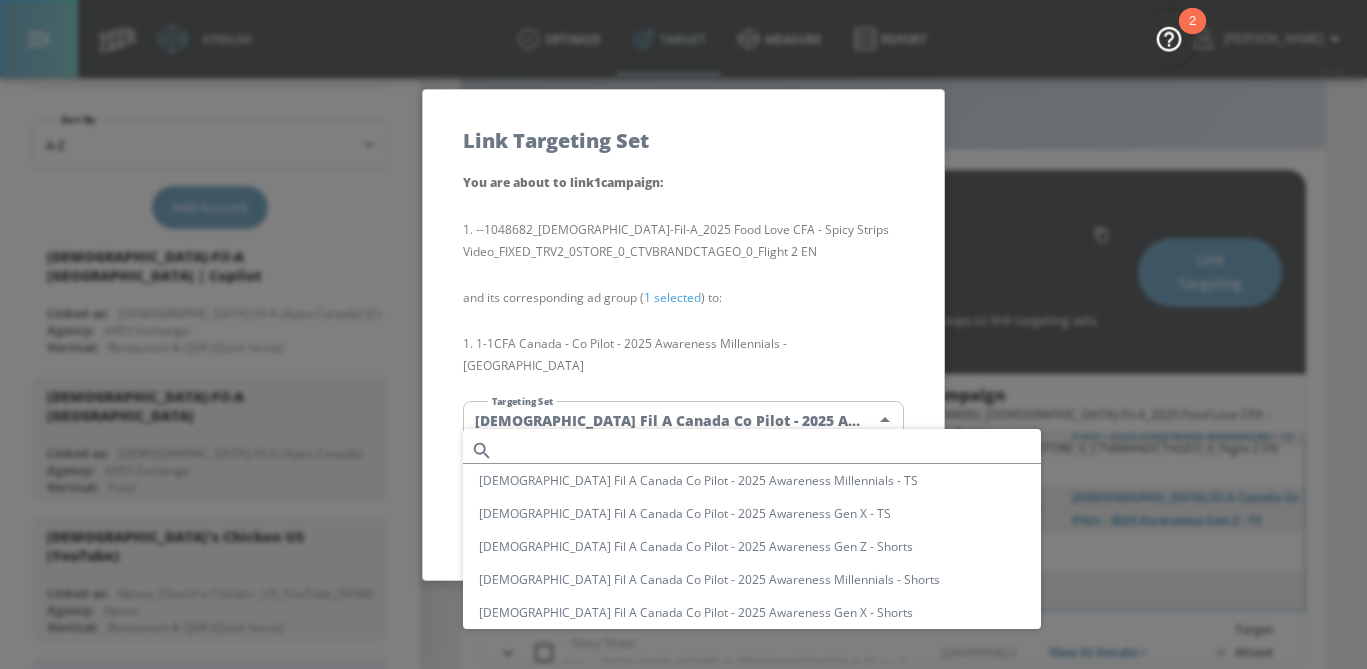 scroll, scrollTop: 140, scrollLeft: 0, axis: vertical 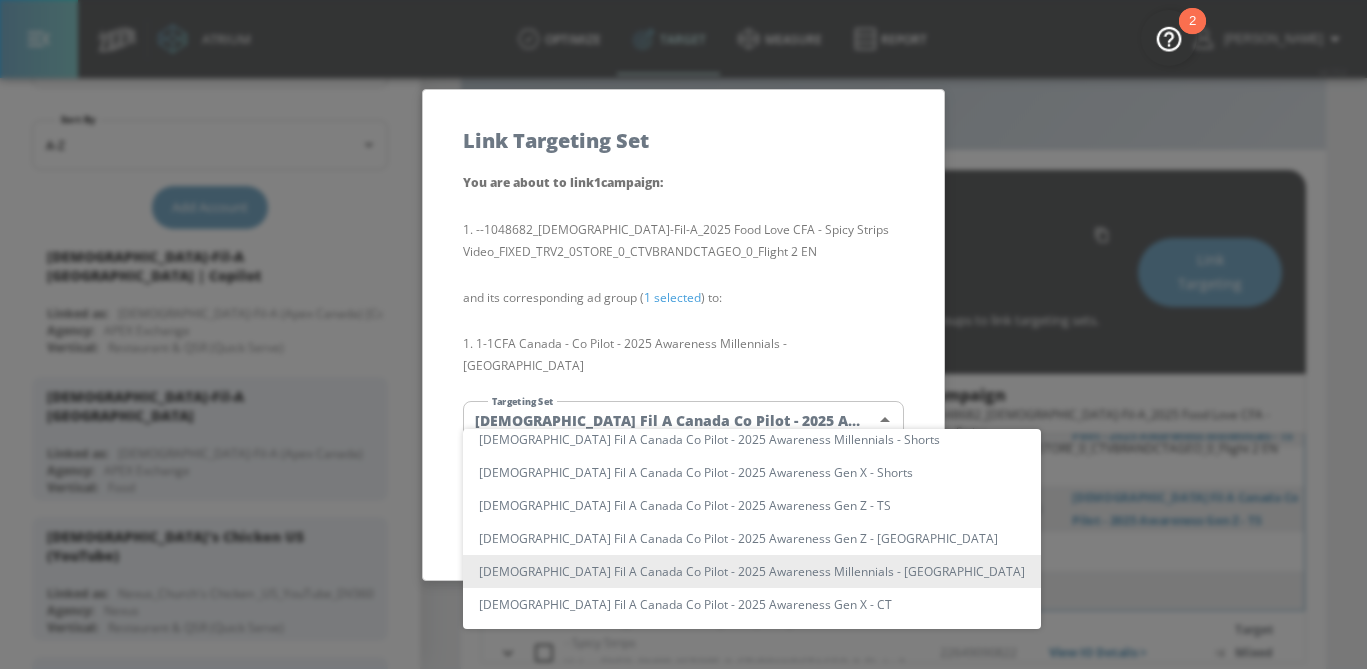 click at bounding box center [683, 334] 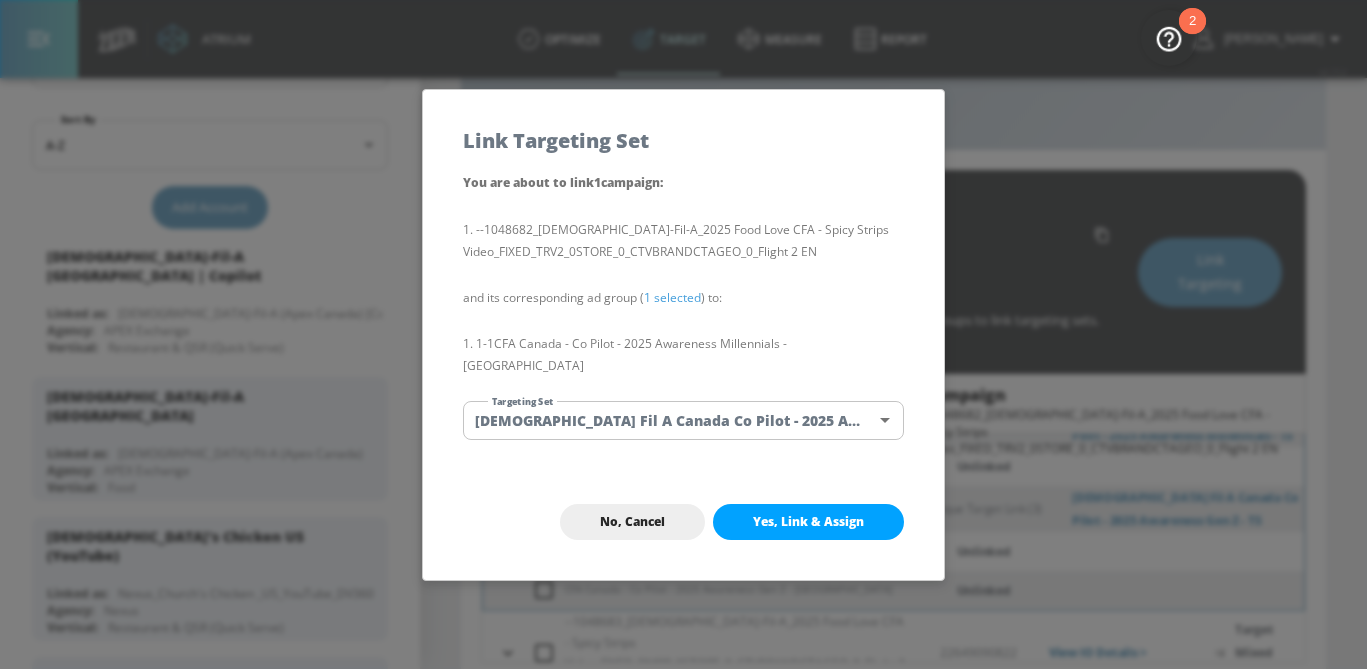 click on "Yes, Link & Assign" at bounding box center (808, 522) 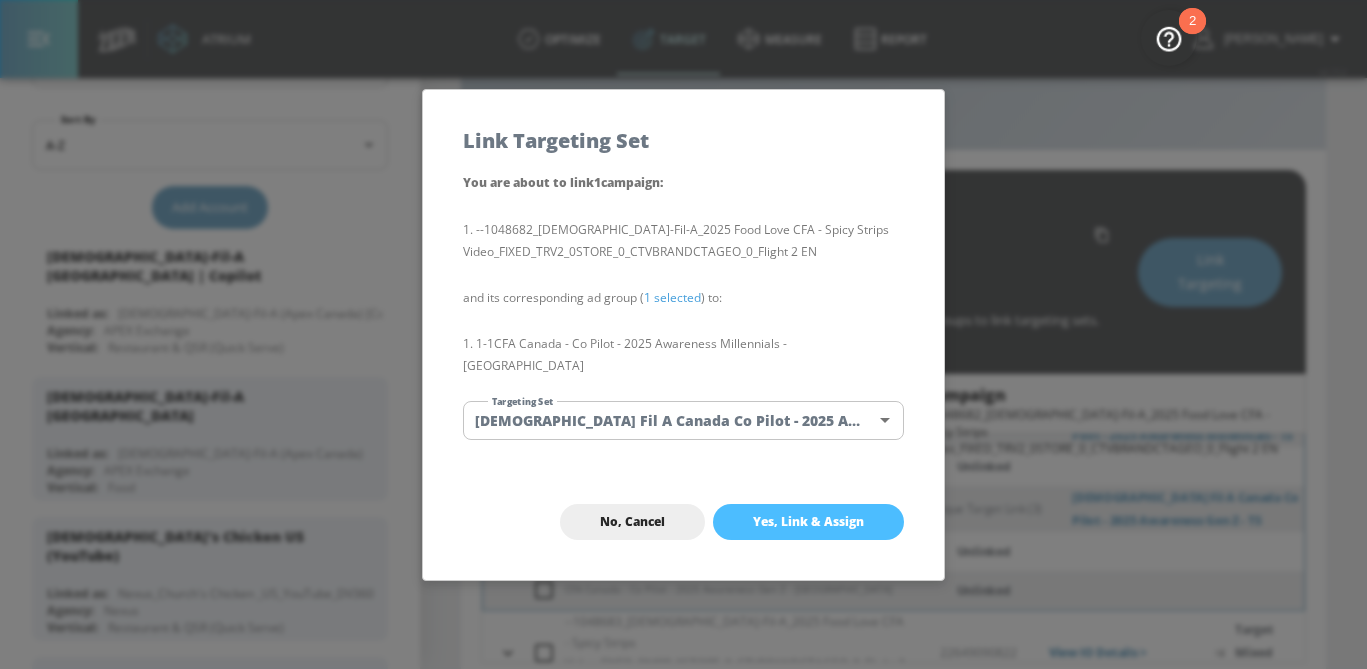 checkbox on "false" 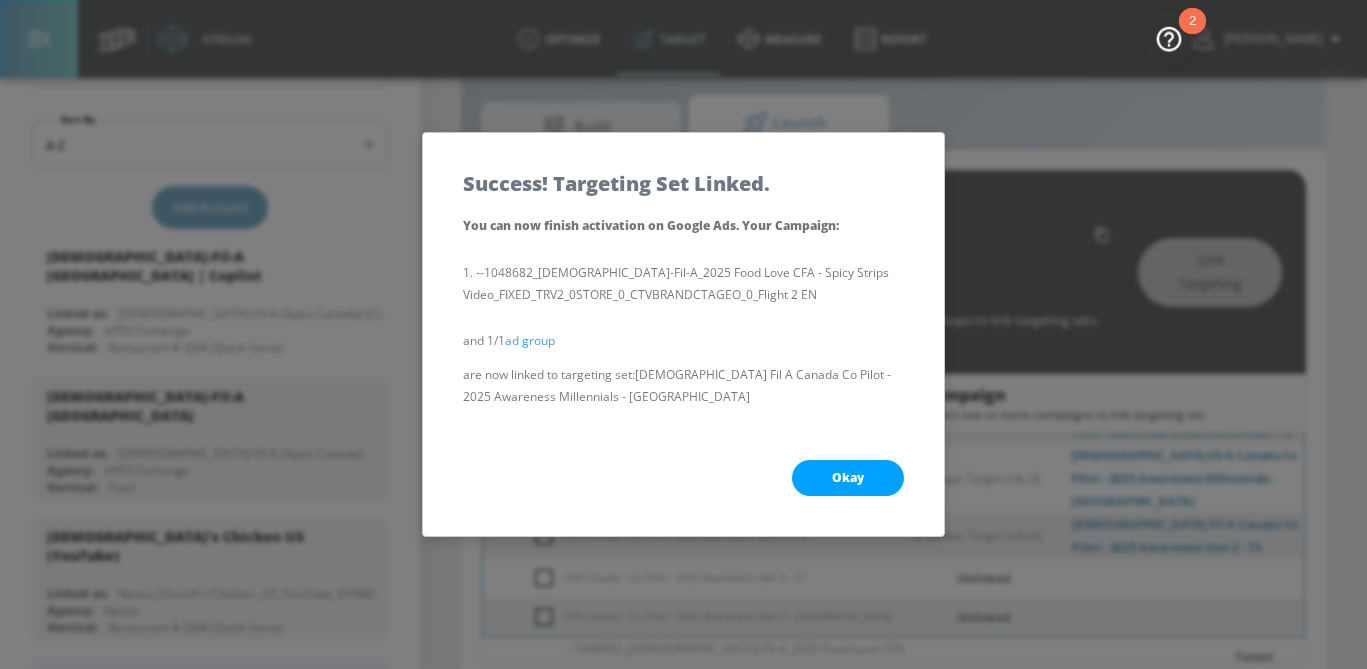 click on "Okay" at bounding box center [848, 478] 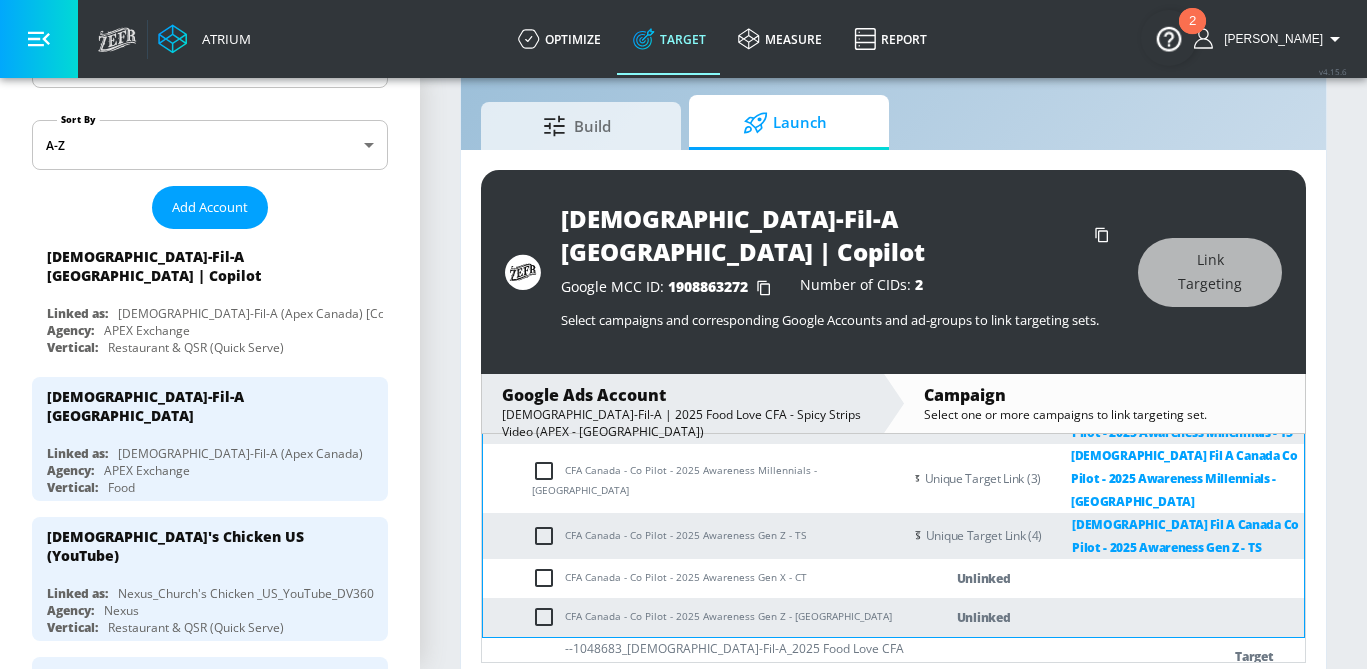 scroll, scrollTop: 300, scrollLeft: 0, axis: vertical 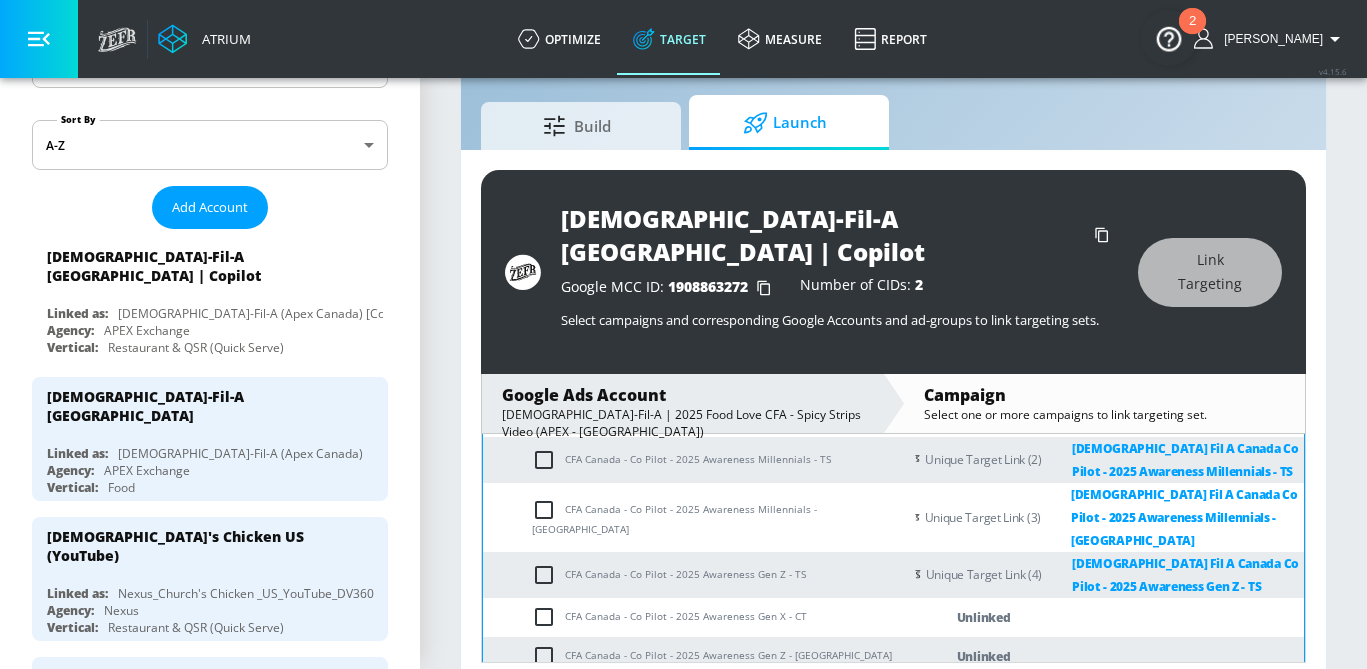 click at bounding box center (548, 617) 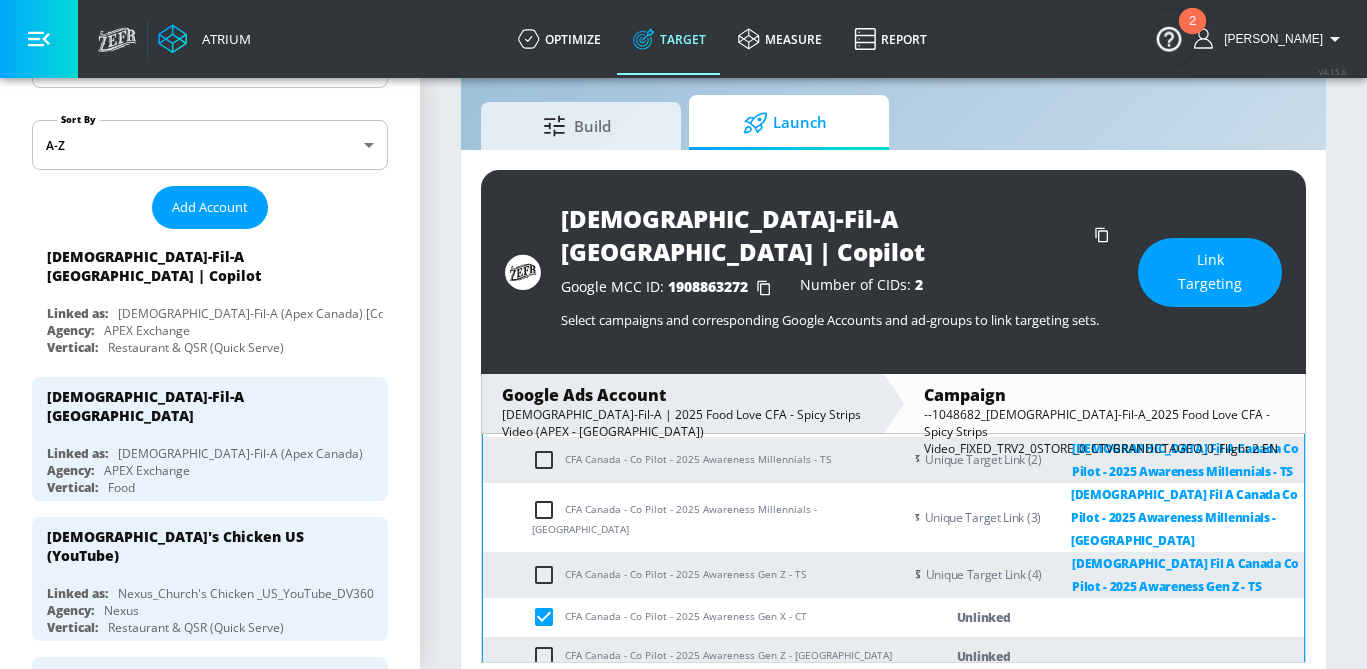 click on "Link Targeting" at bounding box center (1210, 272) 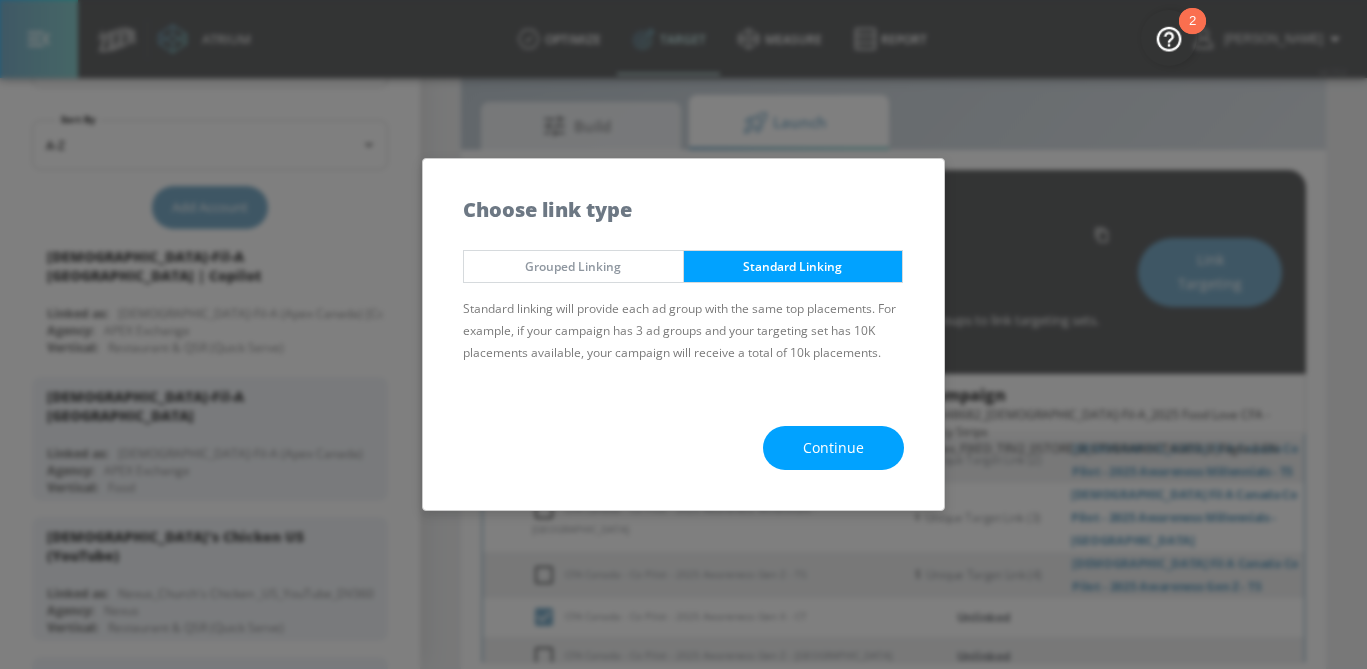 click on "Continue" at bounding box center [833, 448] 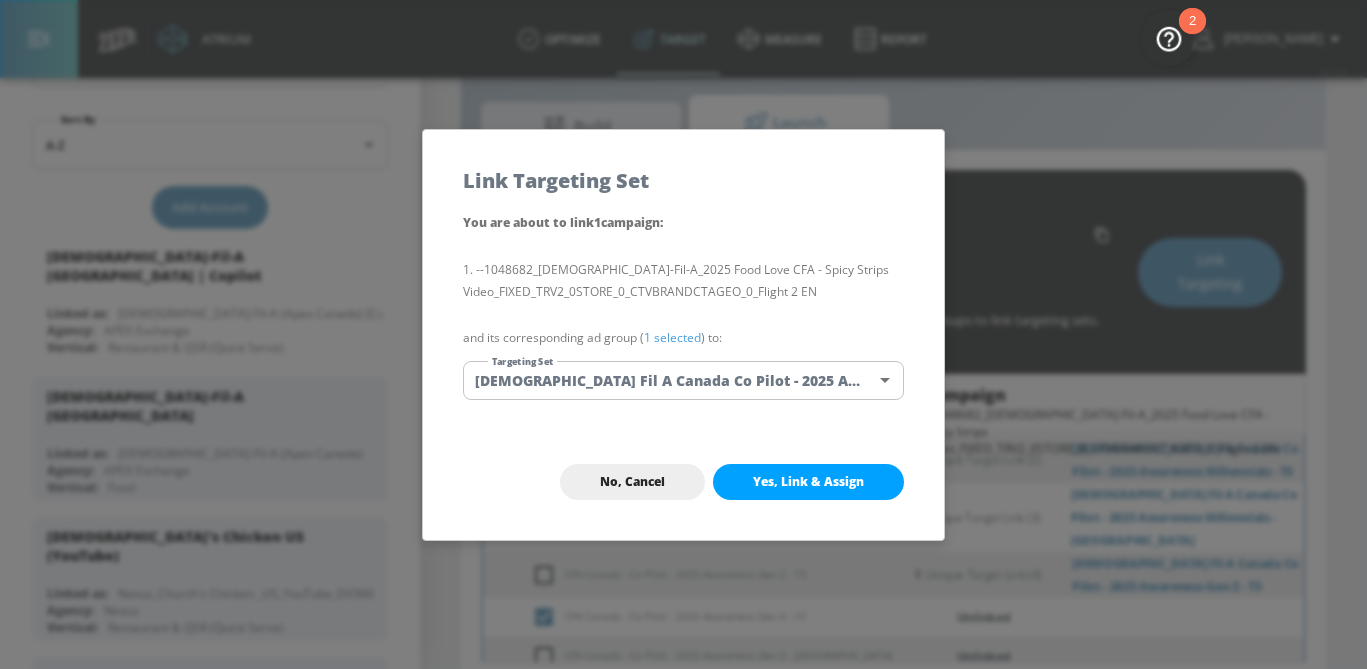 click on "Atrium optimize Target measure Report optimize Target measure Report v 4.15.6 [PERSON_NAME] Platform DV360:   Youtube DV360:   Youtube Advertiser [DEMOGRAPHIC_DATA] Sort By A-Z asc ​ Add Account [DEMOGRAPHIC_DATA]-Fil-A [GEOGRAPHIC_DATA] | Copilot Linked as: [DEMOGRAPHIC_DATA]-Fil-A (Apex [GEOGRAPHIC_DATA]) [Co-Pilot] Agency: APEX Exchange Vertical: Restaurant & QSR (Quick Serve) [DEMOGRAPHIC_DATA]-Fil-A Canada Linked as: [DEMOGRAPHIC_DATA]-Fil-A (Apex Canada) Agency: APEX Exchange Vertical: Food Church's Chicken US (YouTube) Linked as: Nexus_Church's Chicken _US_YouTube_DV360 Agency: Nexus Vertical: Restaurant & QSR (Quick Serve) Chicken Farmers of [GEOGRAPHIC_DATA] Linked as: Chicken Farmers of Canada Agency: True Media Services  Vertical: Food Chicken Farmers of [GEOGRAPHIC_DATA] (BSRP) Linked as: Zefr Demos Agency: TrueMedia Services Services (Direct) Vertical: Food [DEMOGRAPHIC_DATA]-fil-a Linked as: [DEMOGRAPHIC_DATA]-Fil-A Agency: Apex Vertical: Restaurant & QSR (Quick Serve) Church's Chicken Linked as: Zefr Demos Agency: Mindshare ATL Vertical: Restaurant & QSR (Quick Serve) KZ Test  Linked as: Zefr Demos Agency: Kaitlin test  Vertical:" at bounding box center (683, 318) 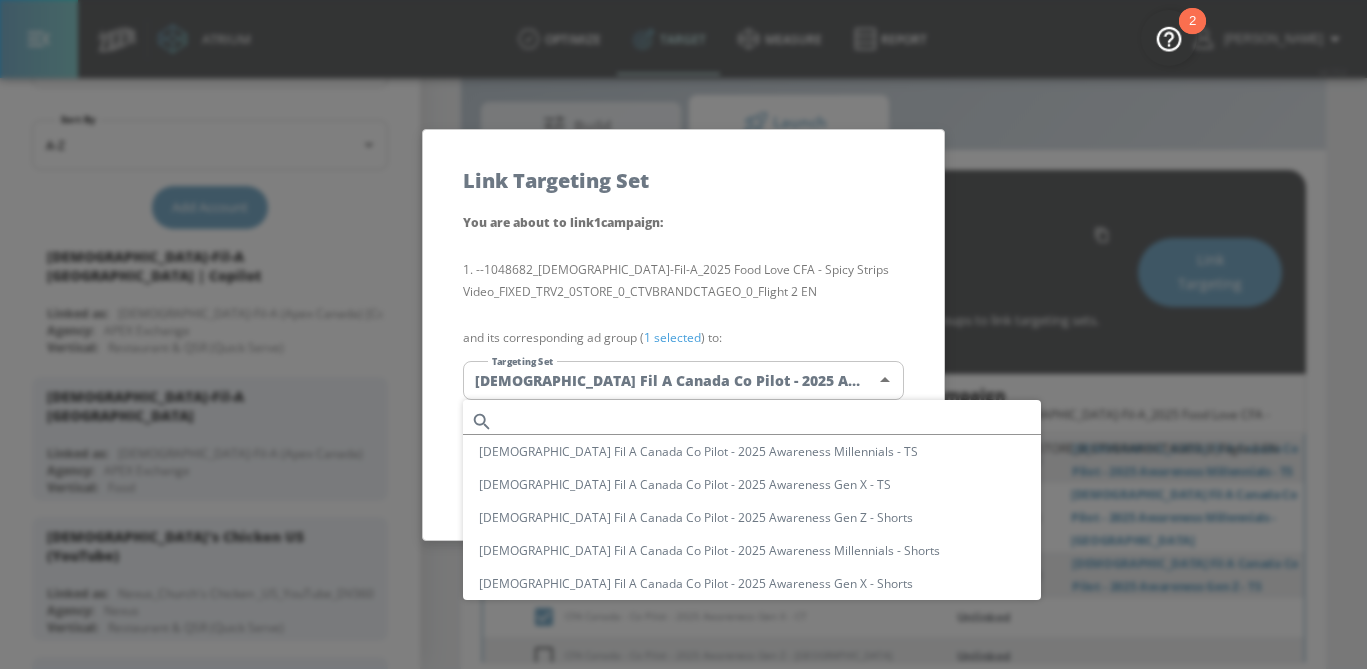 scroll, scrollTop: 140, scrollLeft: 0, axis: vertical 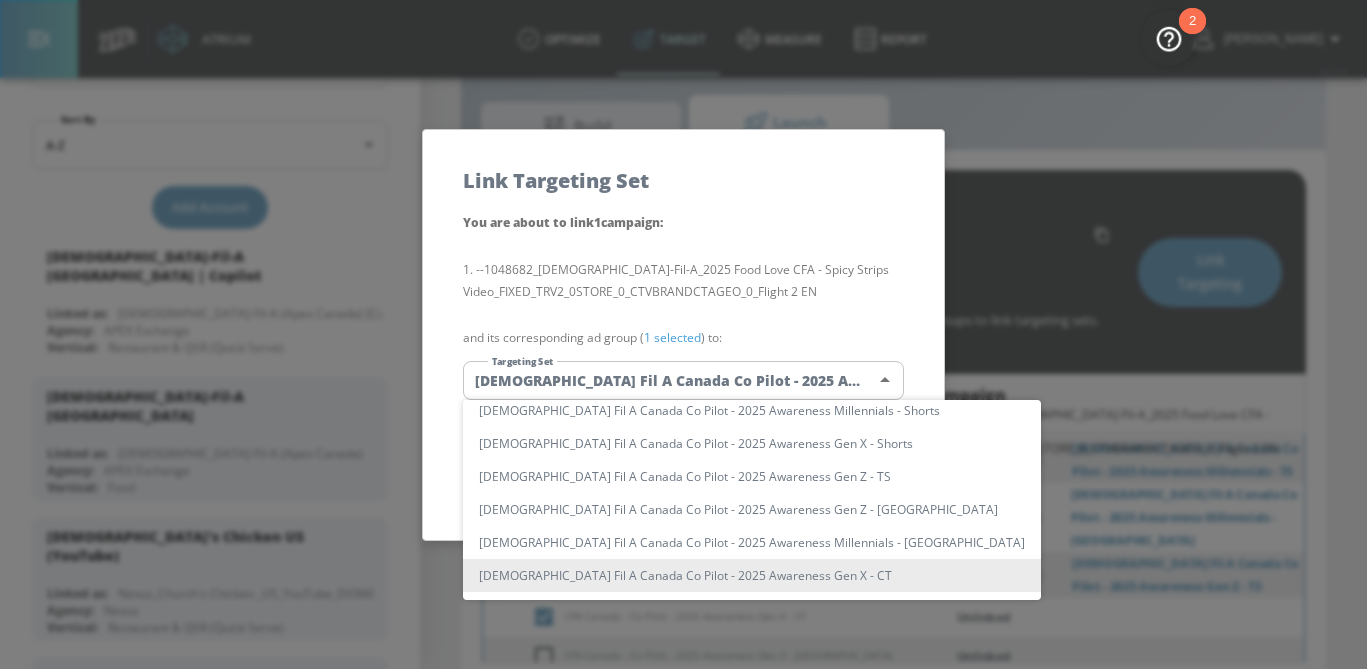 click on "[DEMOGRAPHIC_DATA] Fil A Canada Co Pilot - 2025 Awareness Gen X - CT" at bounding box center [752, 575] 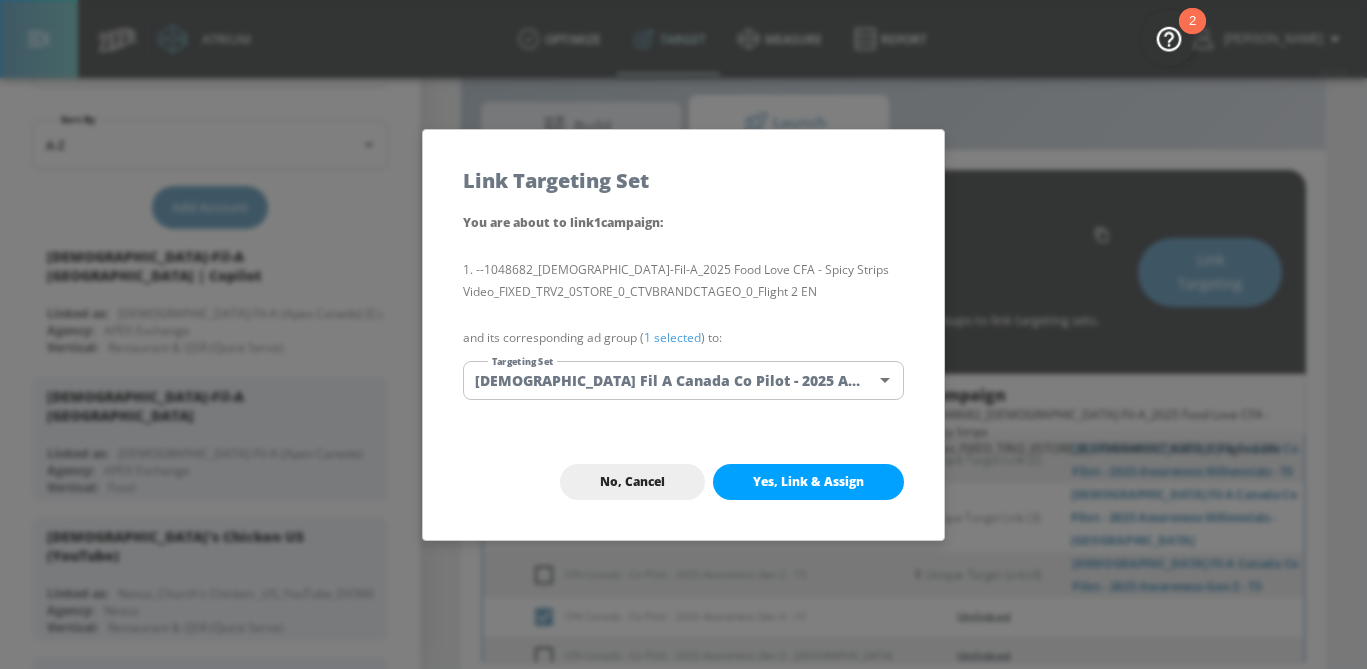 click on "1 selected" at bounding box center [672, 337] 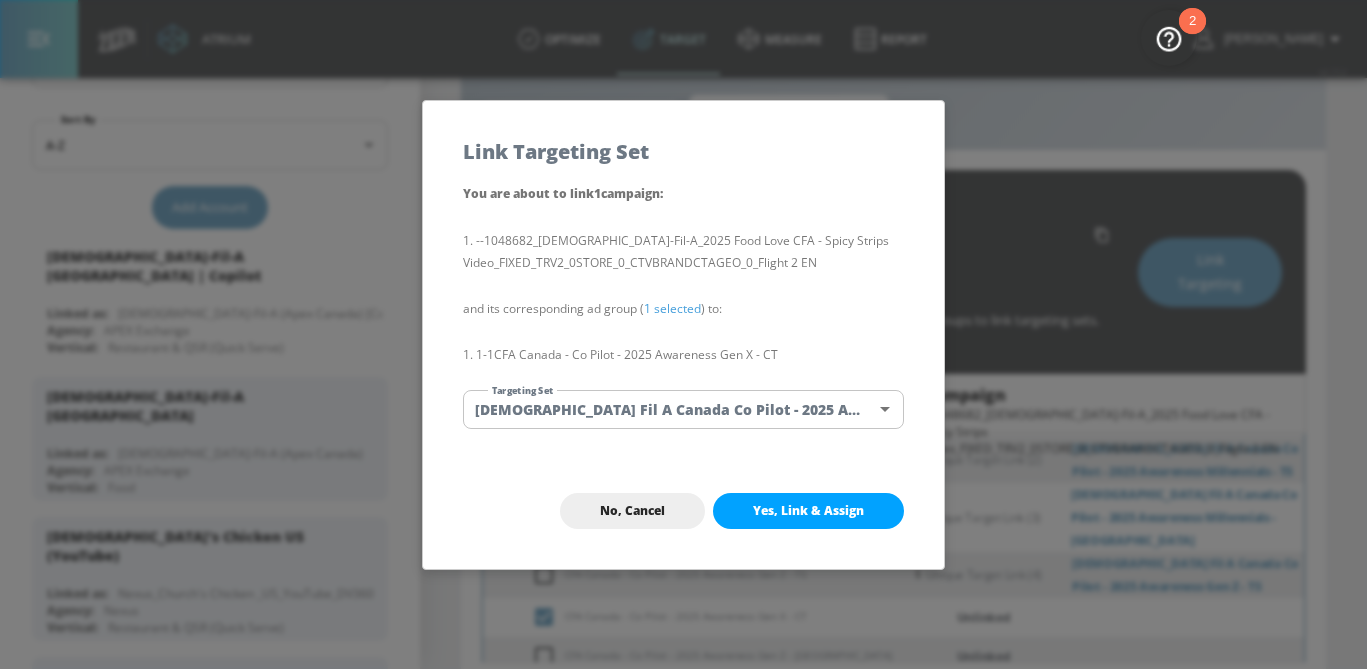 click on "No, Cancel Yes, Link & Assign" at bounding box center (683, 511) 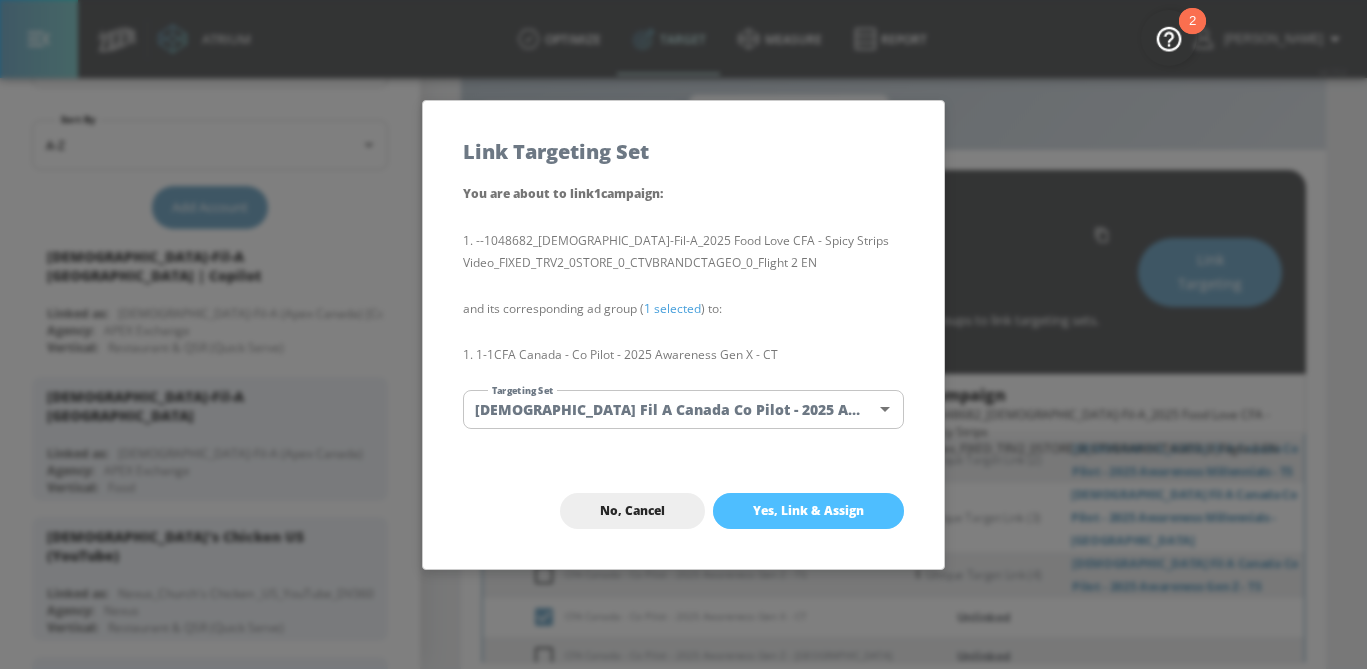 click on "Yes, Link & Assign" at bounding box center [808, 511] 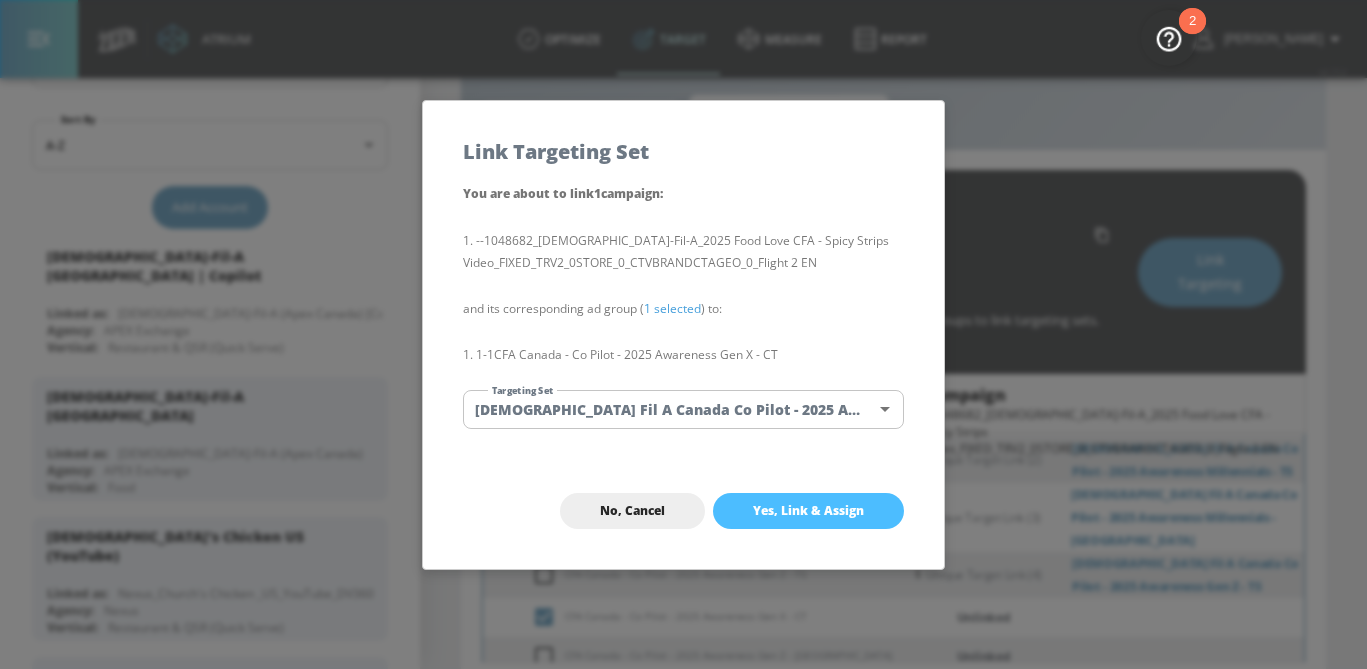 checkbox on "false" 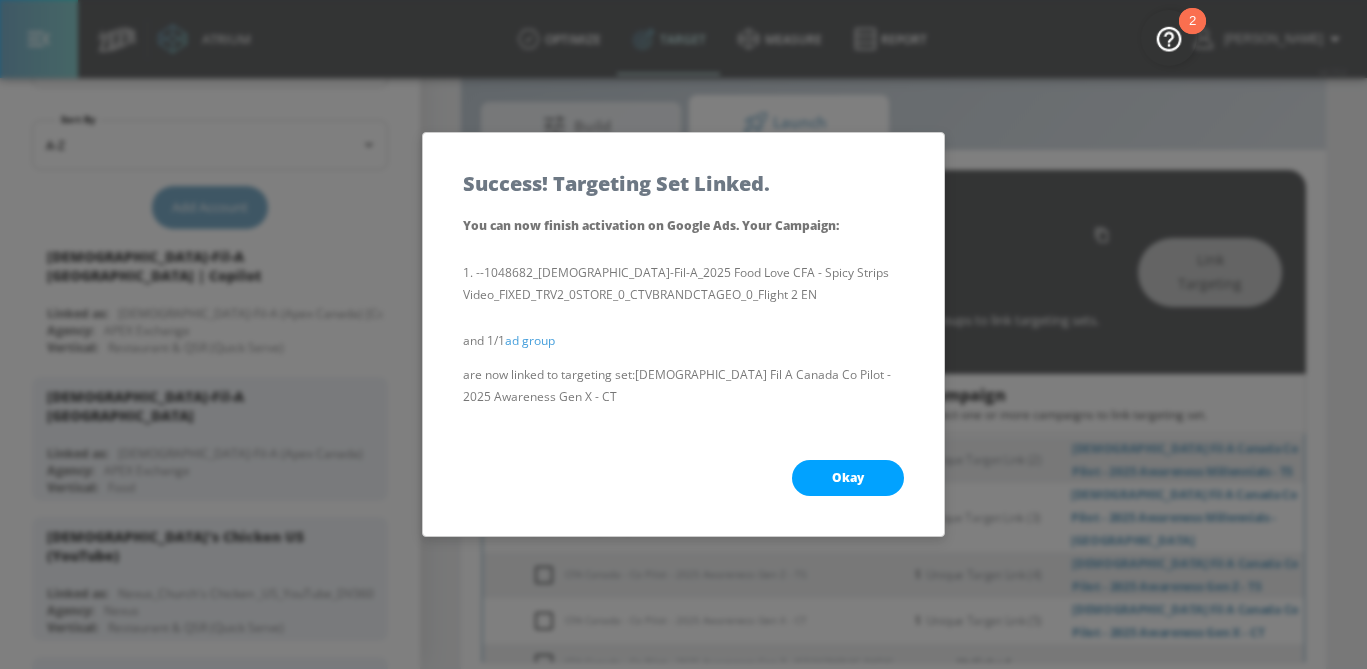 click on "Okay" at bounding box center (848, 478) 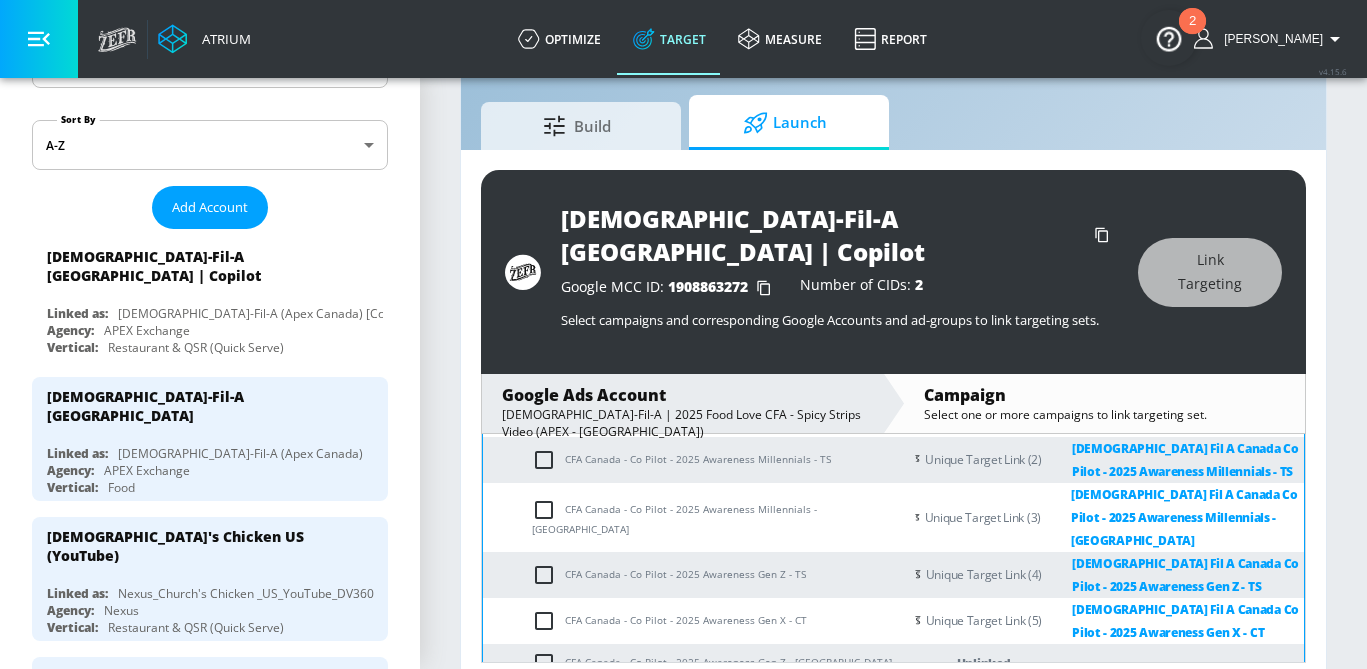 click on "CFA Canada - Co Pilot - 2025 Awareness Gen Z - [GEOGRAPHIC_DATA]" at bounding box center [692, 663] 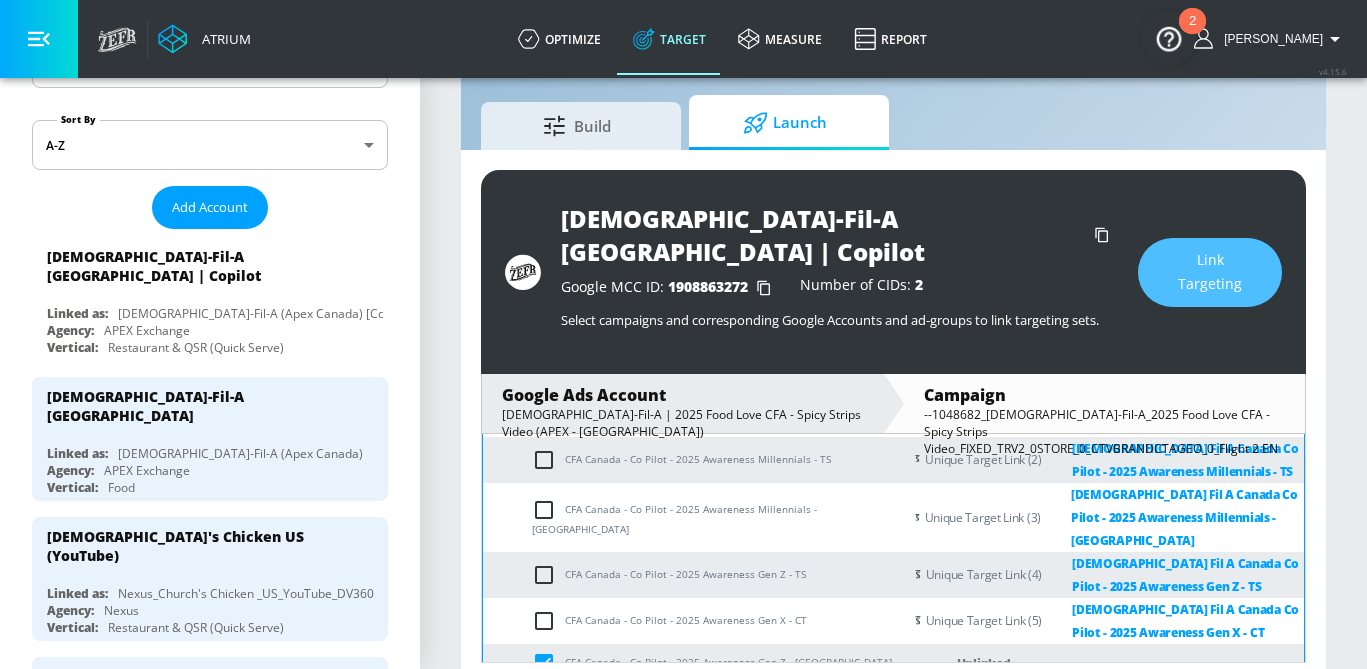 click on "Link Targeting" at bounding box center [1210, 272] 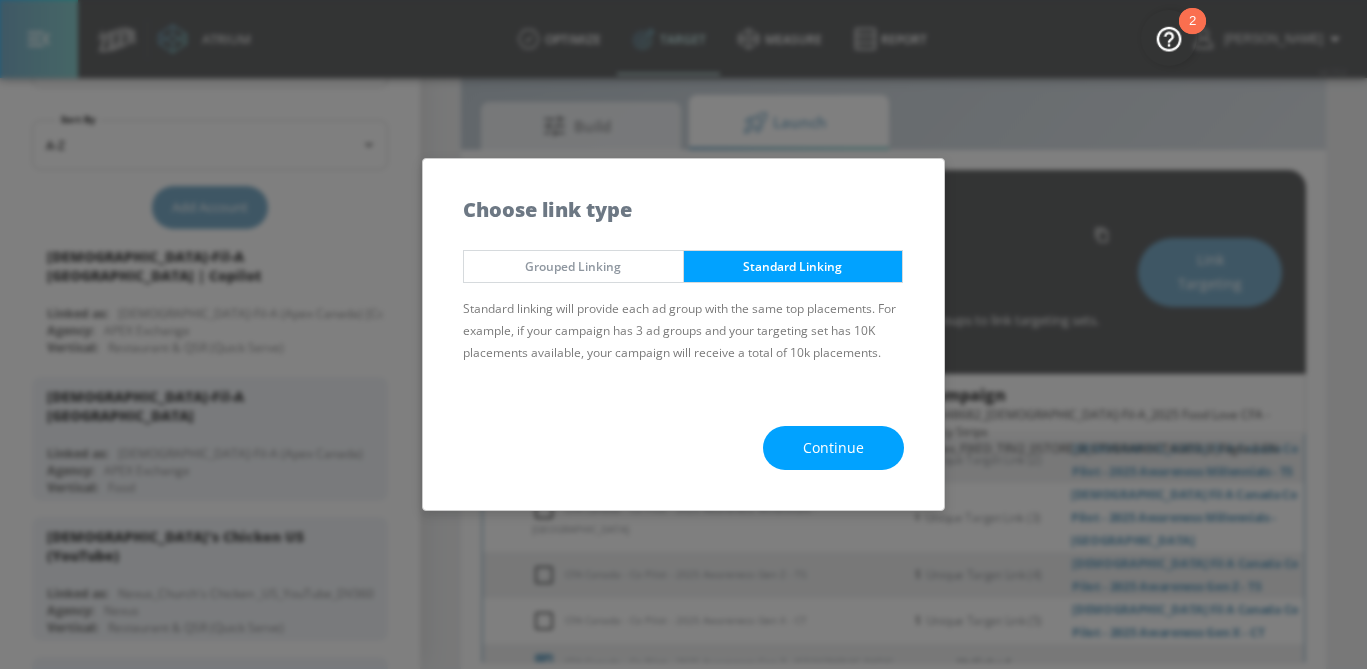 click on "Continue" at bounding box center [833, 448] 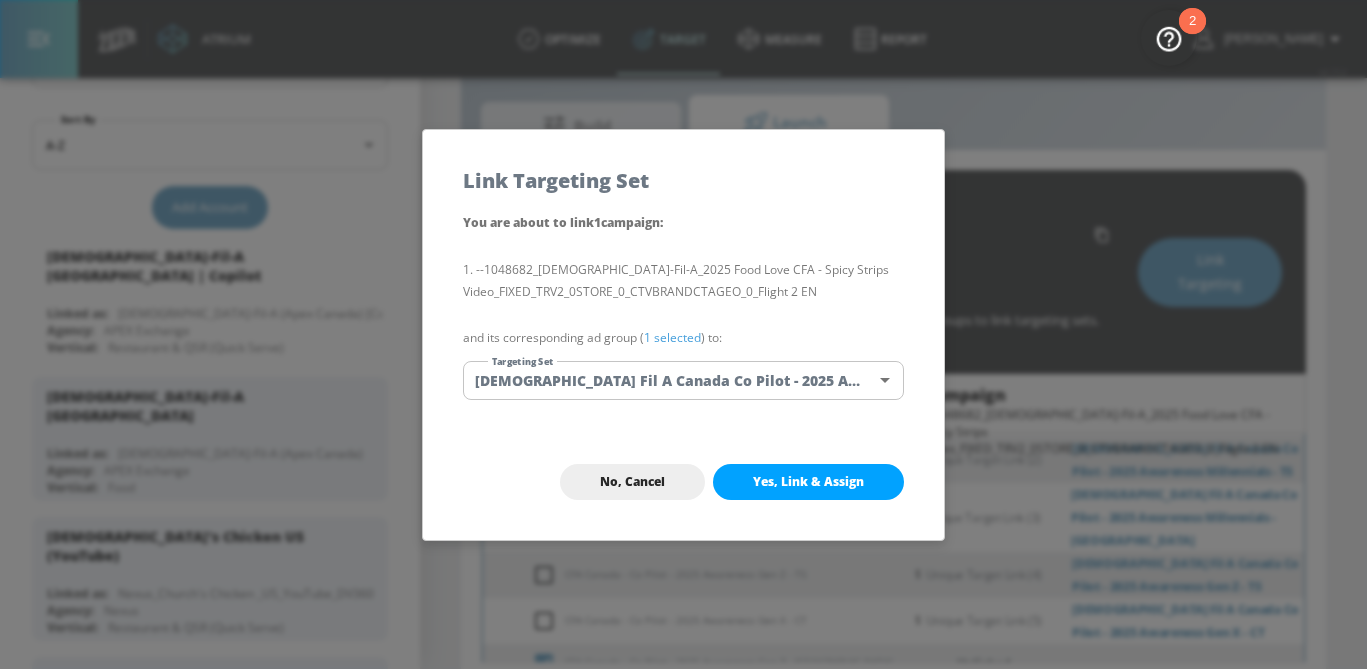 click on "Atrium optimize Target measure Report optimize Target measure Report v 4.15.6 [PERSON_NAME] Platform DV360:   Youtube DV360:   Youtube Advertiser [DEMOGRAPHIC_DATA] Sort By A-Z asc ​ Add Account [DEMOGRAPHIC_DATA]-Fil-A [GEOGRAPHIC_DATA] | Copilot Linked as: [DEMOGRAPHIC_DATA]-Fil-A (Apex [GEOGRAPHIC_DATA]) [Co-Pilot] Agency: APEX Exchange Vertical: Restaurant & QSR (Quick Serve) [DEMOGRAPHIC_DATA]-Fil-A Canada Linked as: [DEMOGRAPHIC_DATA]-Fil-A (Apex Canada) Agency: APEX Exchange Vertical: Food Church's Chicken US (YouTube) Linked as: Nexus_Church's Chicken _US_YouTube_DV360 Agency: Nexus Vertical: Restaurant & QSR (Quick Serve) Chicken Farmers of [GEOGRAPHIC_DATA] Linked as: Chicken Farmers of Canada Agency: True Media Services  Vertical: Food Chicken Farmers of [GEOGRAPHIC_DATA] (BSRP) Linked as: Zefr Demos Agency: TrueMedia Services Services (Direct) Vertical: Food [DEMOGRAPHIC_DATA]-fil-a Linked as: [DEMOGRAPHIC_DATA]-Fil-A Agency: Apex Vertical: Restaurant & QSR (Quick Serve) Church's Chicken Linked as: Zefr Demos Agency: Mindshare ATL Vertical: Restaurant & QSR (Quick Serve) KZ Test  Linked as: Zefr Demos Agency: Kaitlin test  Vertical:" at bounding box center [683, 318] 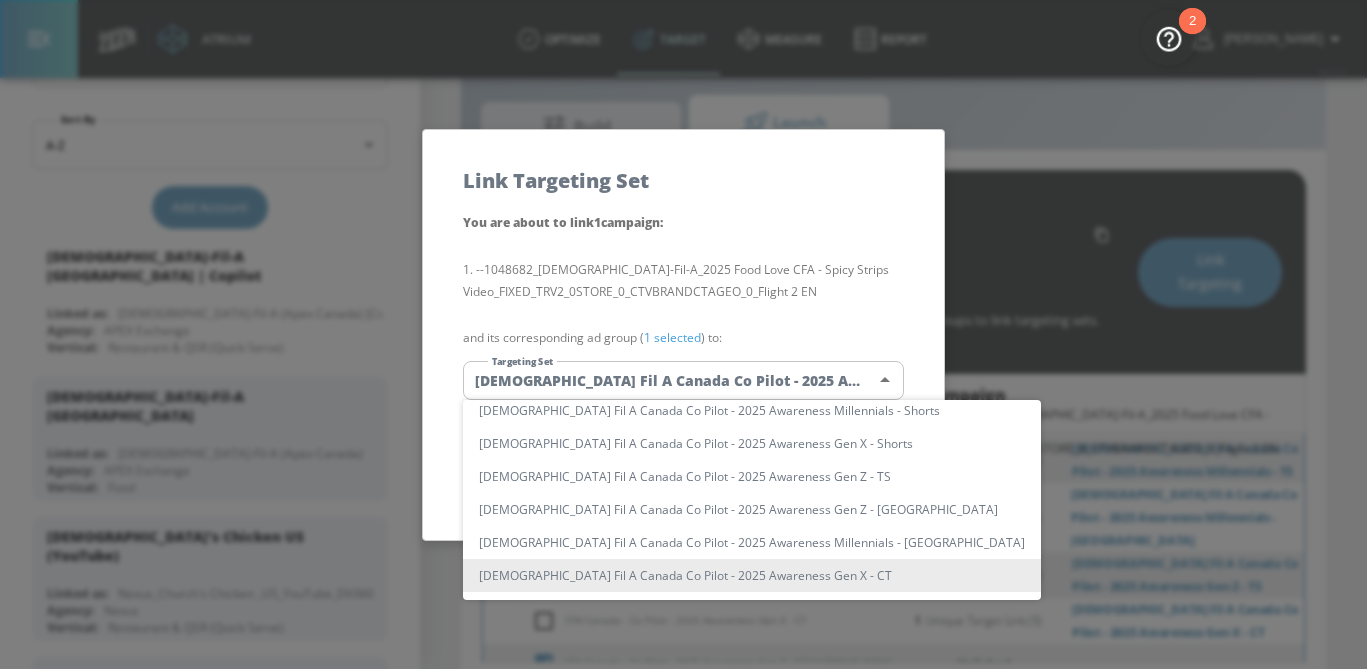 click on "[DEMOGRAPHIC_DATA] Fil A Canada Co Pilot - 2025 Awareness Gen Z - [GEOGRAPHIC_DATA]" at bounding box center [752, 509] 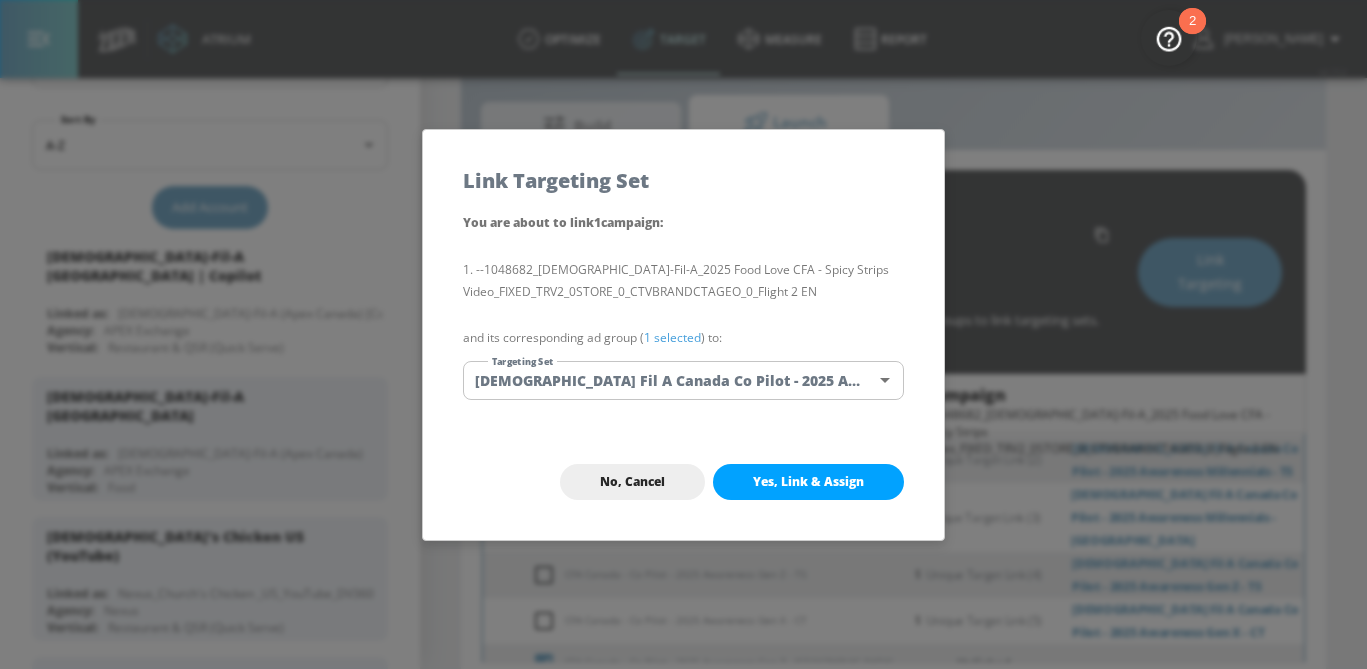 click on "1 selected" at bounding box center [672, 337] 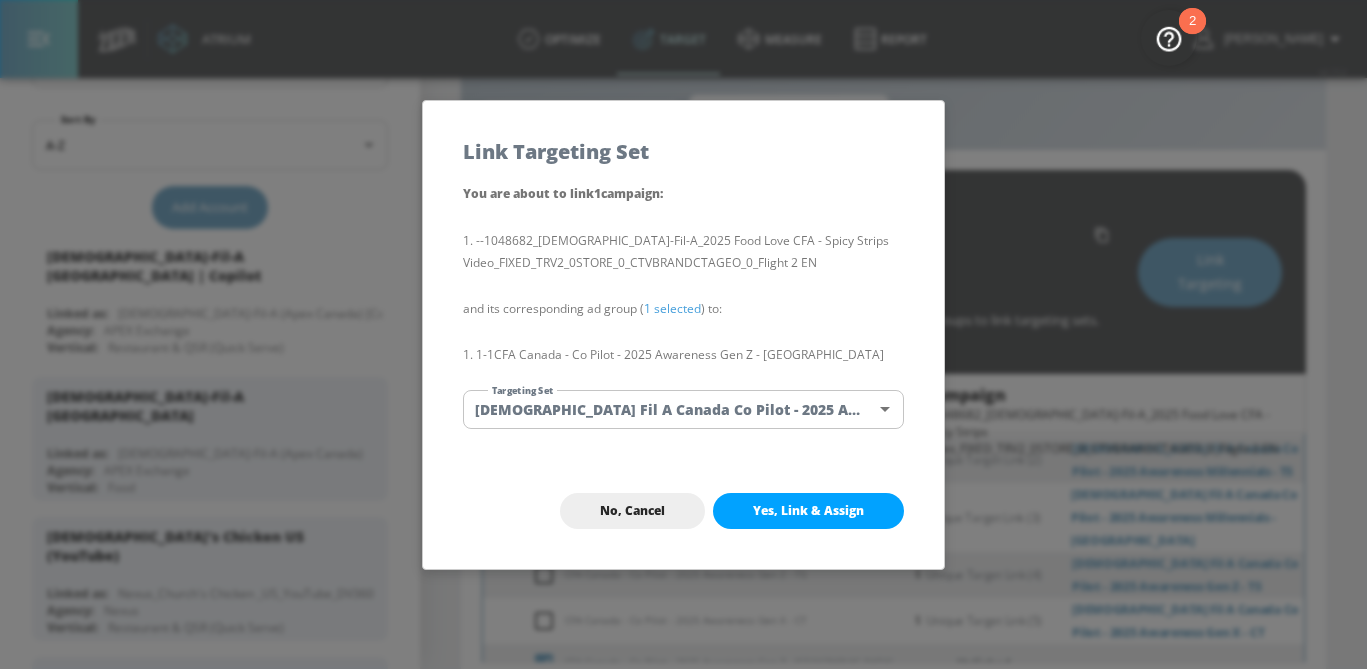 click on "Yes, Link & Assign" at bounding box center [808, 511] 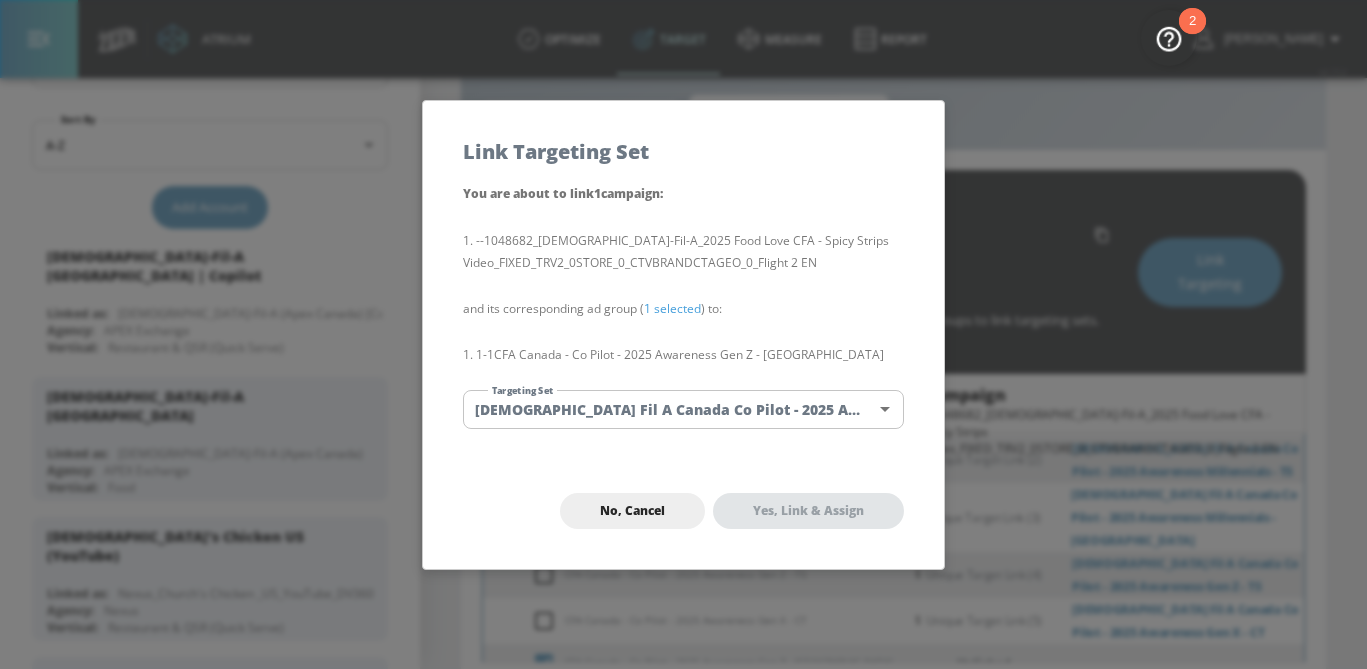 checkbox on "false" 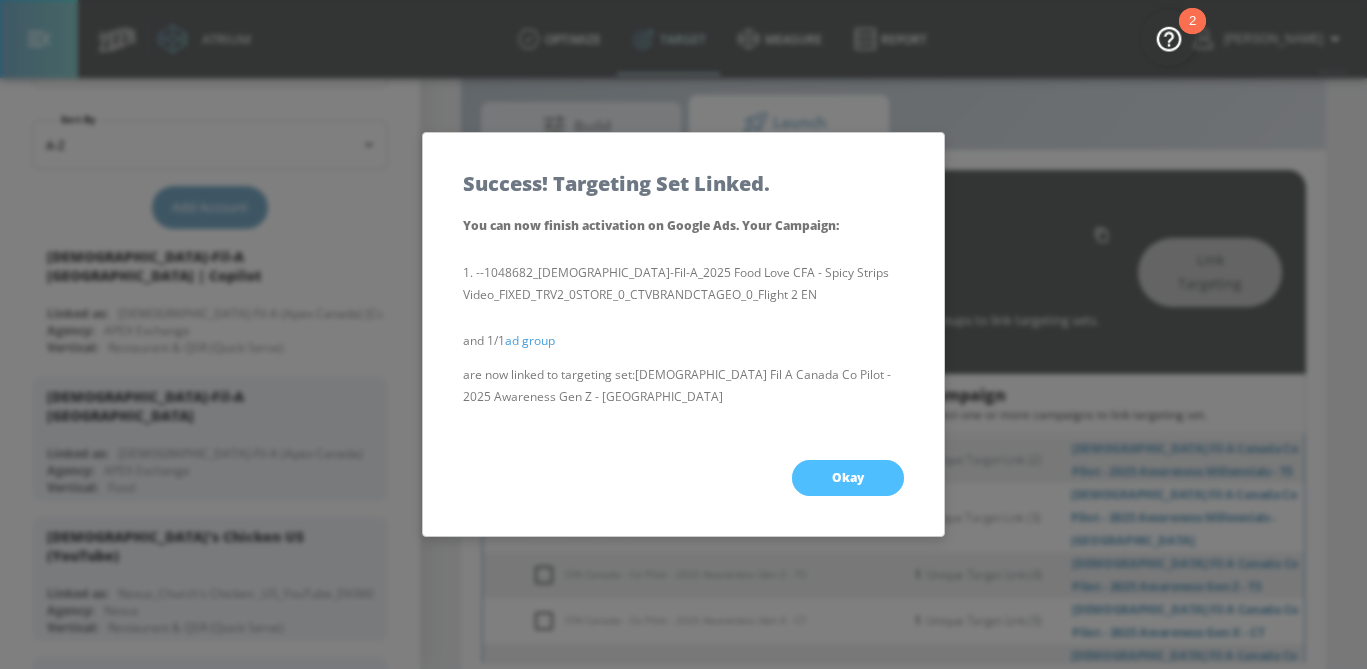 click on "Okay" at bounding box center (848, 478) 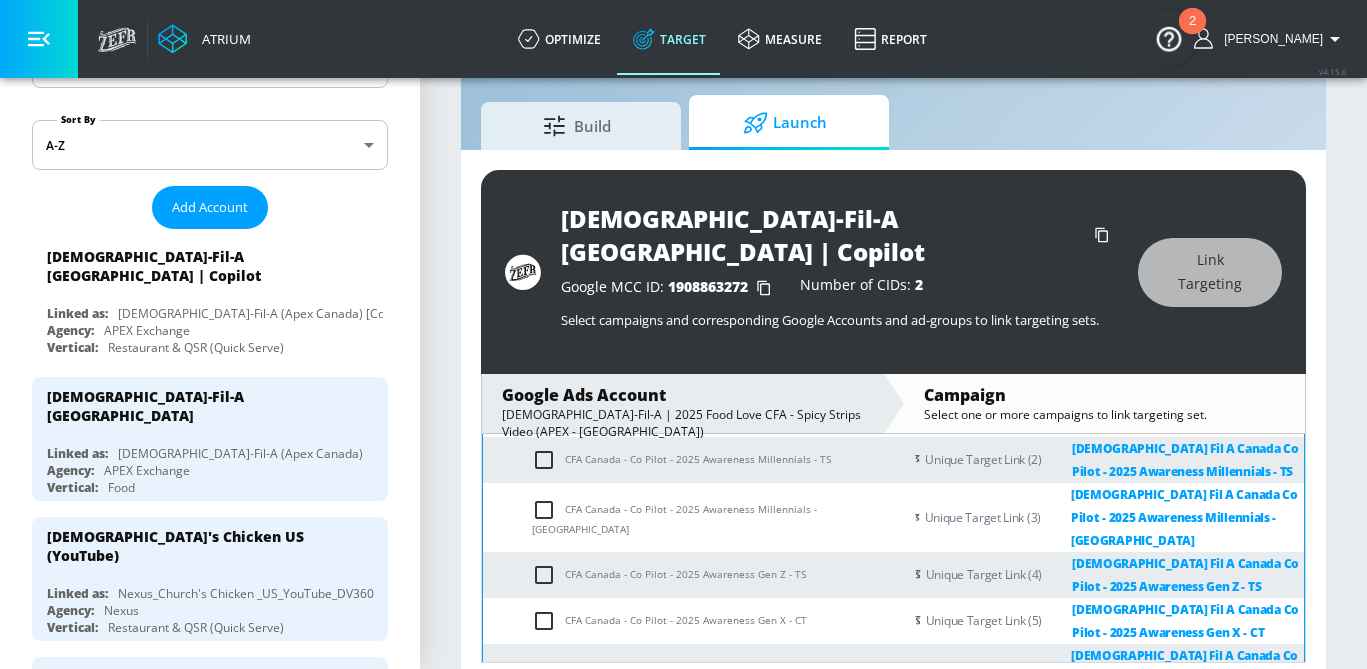 scroll, scrollTop: 429, scrollLeft: 0, axis: vertical 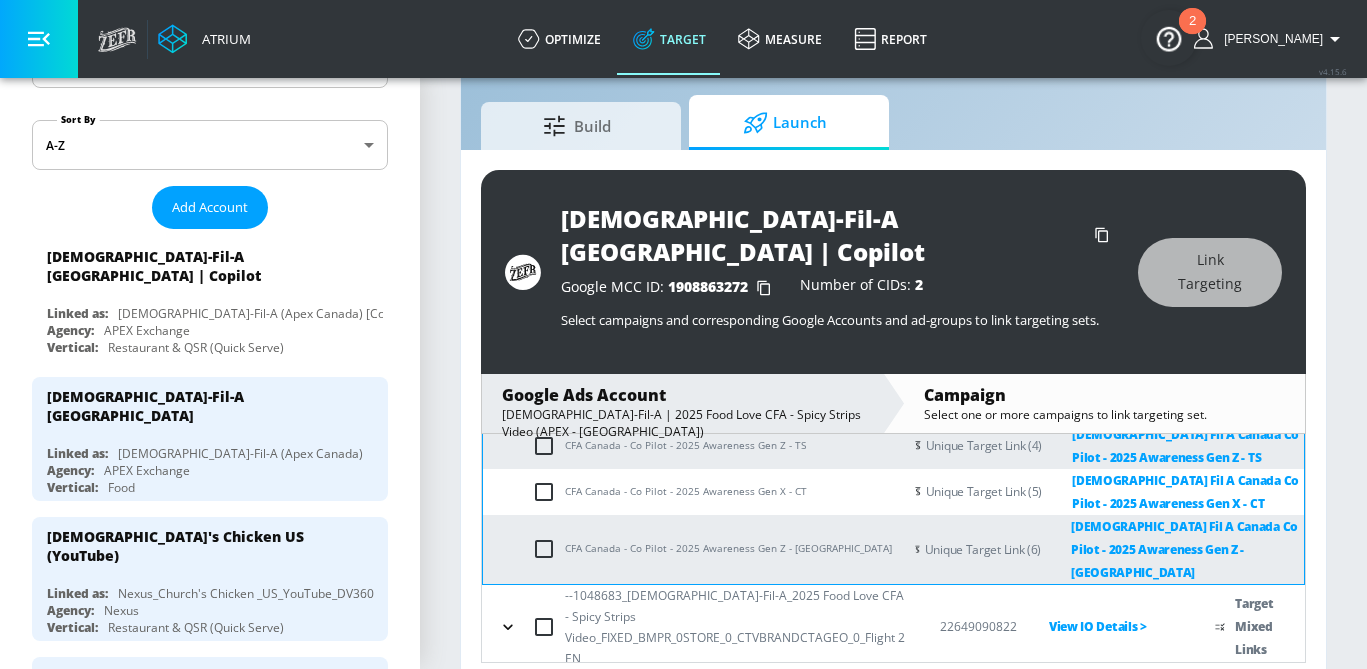 click at bounding box center (508, 627) 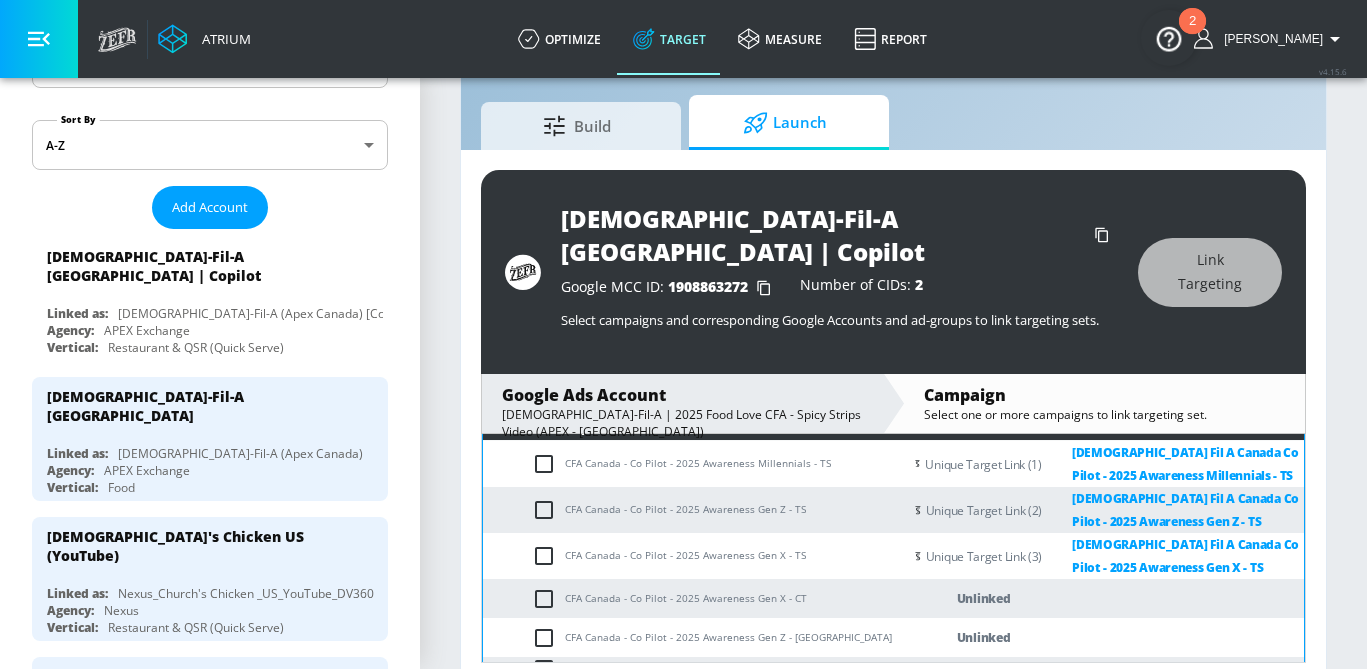 scroll, scrollTop: 726, scrollLeft: 0, axis: vertical 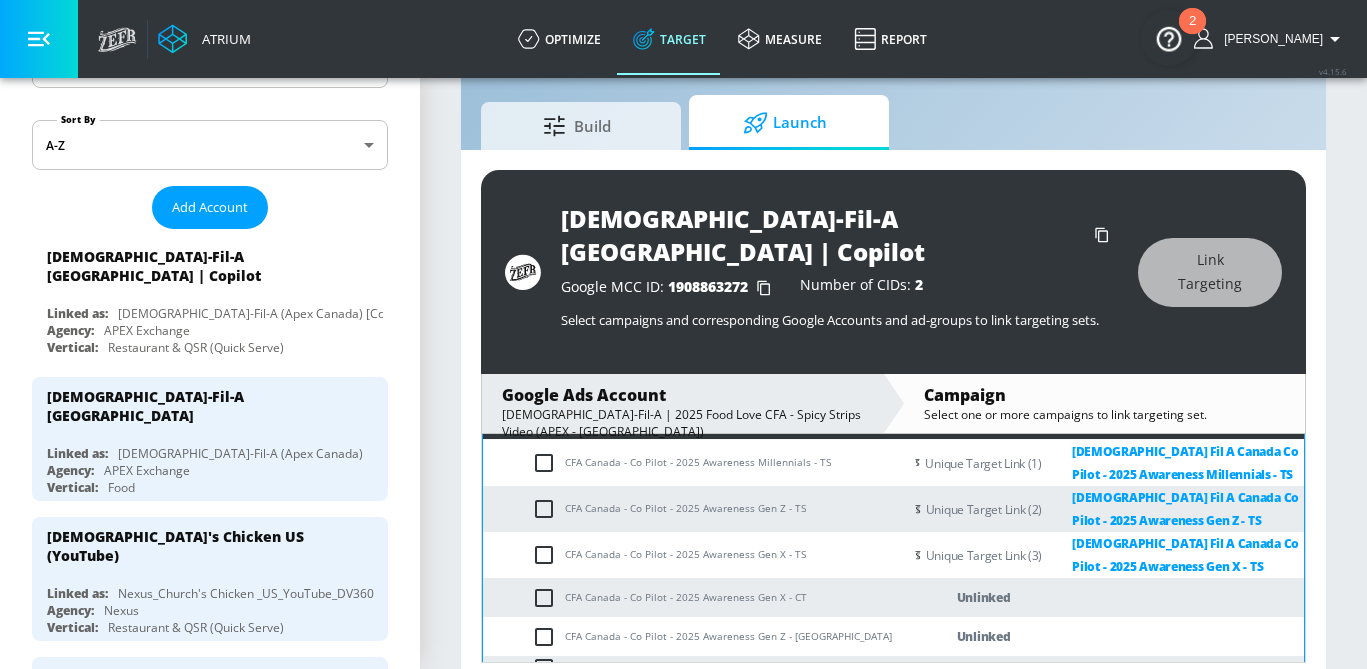 click at bounding box center (548, 598) 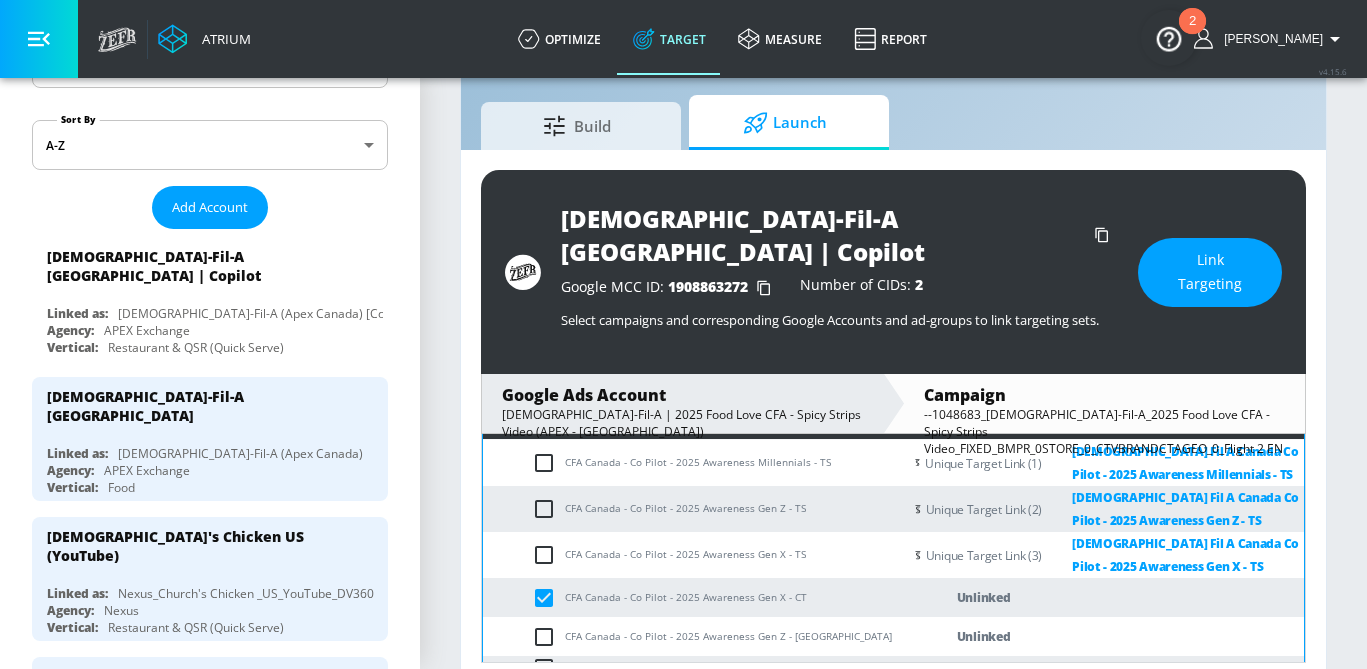 click on "Link Targeting" at bounding box center [1210, 272] 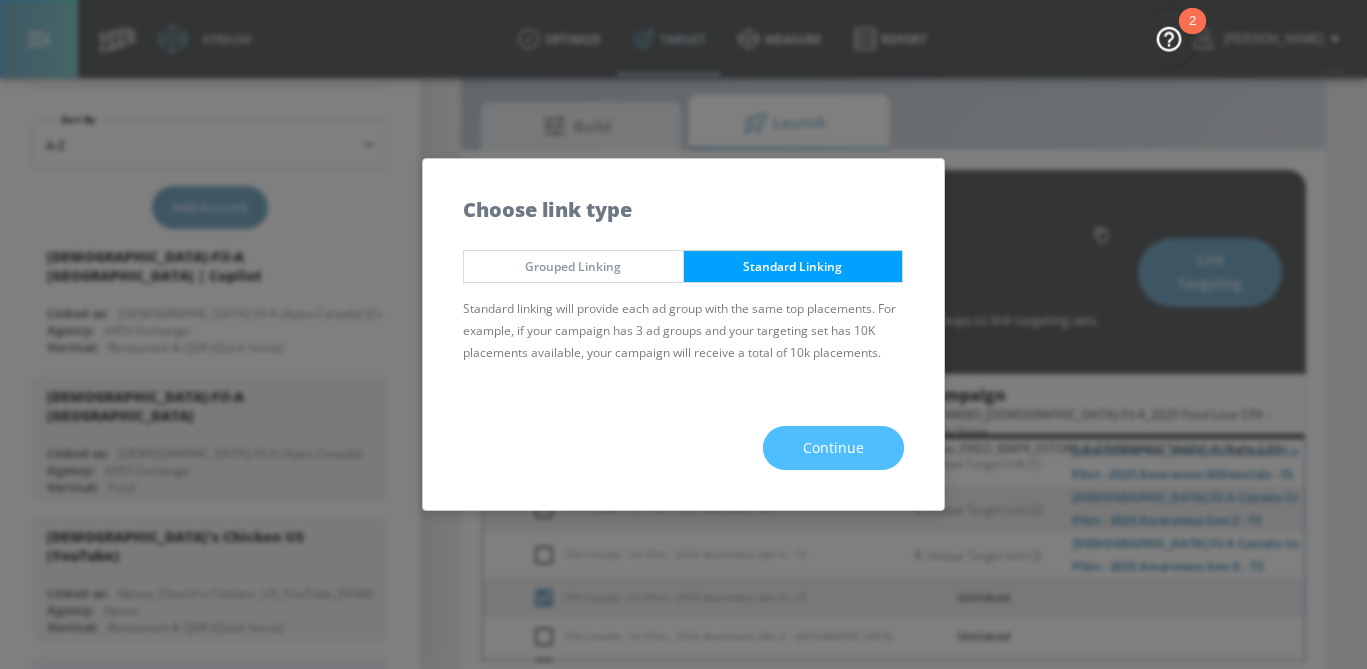 click on "Continue" at bounding box center [833, 448] 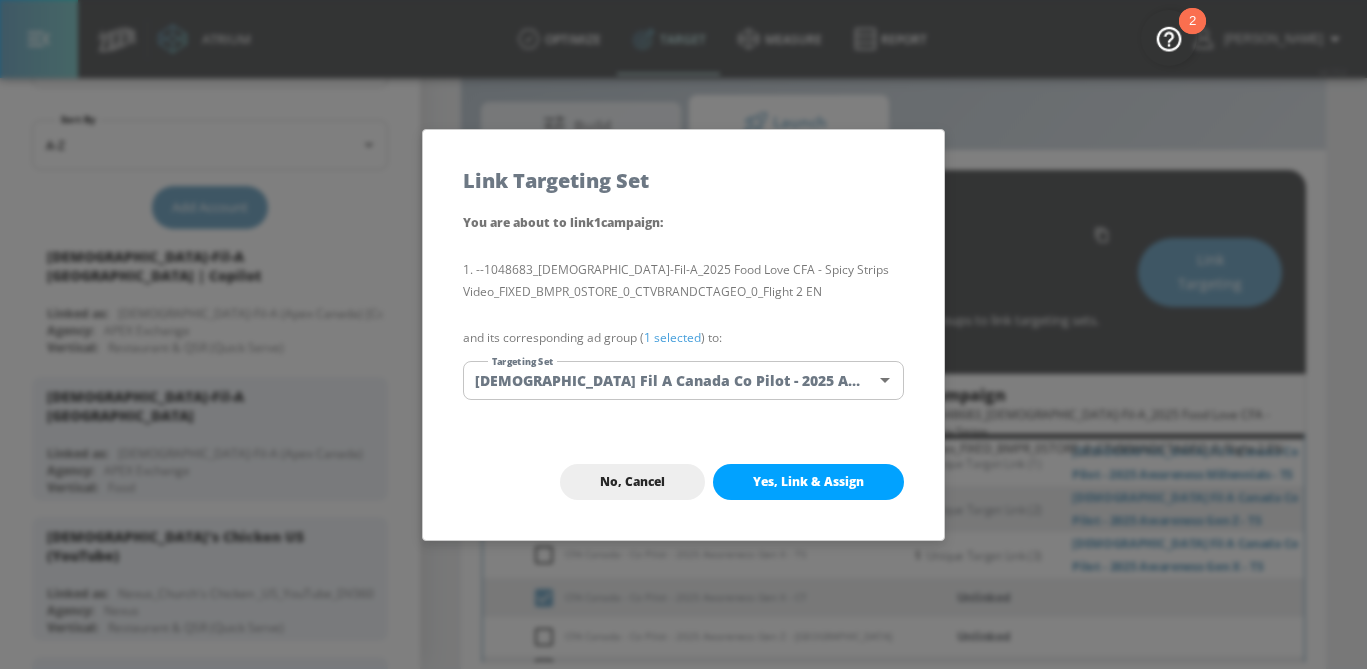 click on "Atrium optimize Target measure Report optimize Target measure Report v 4.15.6 [PERSON_NAME] Platform DV360:   Youtube DV360:   Youtube Advertiser [DEMOGRAPHIC_DATA] Sort By A-Z asc ​ Add Account [DEMOGRAPHIC_DATA]-Fil-A [GEOGRAPHIC_DATA] | Copilot Linked as: [DEMOGRAPHIC_DATA]-Fil-A (Apex [GEOGRAPHIC_DATA]) [Co-Pilot] Agency: APEX Exchange Vertical: Restaurant & QSR (Quick Serve) [DEMOGRAPHIC_DATA]-Fil-A Canada Linked as: [DEMOGRAPHIC_DATA]-Fil-A (Apex Canada) Agency: APEX Exchange Vertical: Food Church's Chicken US (YouTube) Linked as: Nexus_Church's Chicken _US_YouTube_DV360 Agency: Nexus Vertical: Restaurant & QSR (Quick Serve) Chicken Farmers of [GEOGRAPHIC_DATA] Linked as: Chicken Farmers of Canada Agency: True Media Services  Vertical: Food Chicken Farmers of [GEOGRAPHIC_DATA] (BSRP) Linked as: Zefr Demos Agency: TrueMedia Services Services (Direct) Vertical: Food [DEMOGRAPHIC_DATA]-fil-a Linked as: [DEMOGRAPHIC_DATA]-Fil-A Agency: Apex Vertical: Restaurant & QSR (Quick Serve) Church's Chicken Linked as: Zefr Demos Agency: Mindshare ATL Vertical: Restaurant & QSR (Quick Serve) KZ Test  Linked as: Zefr Demos Agency: Kaitlin test  Vertical:" at bounding box center [683, 318] 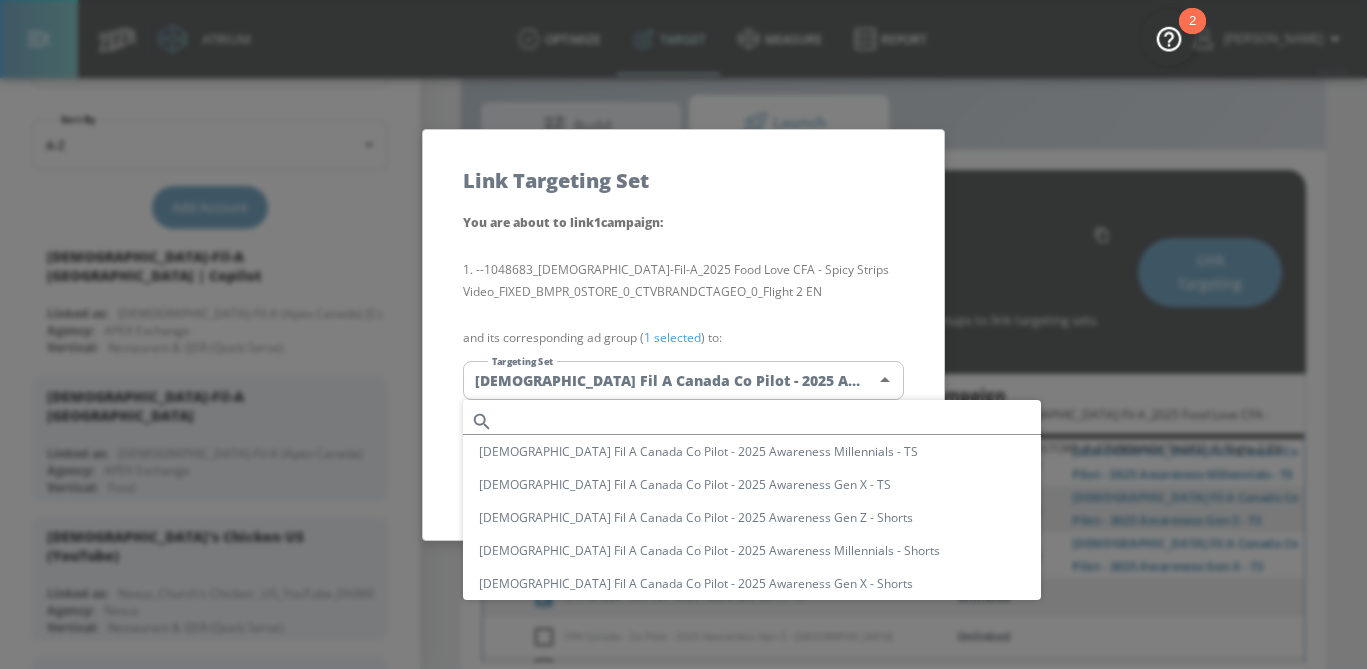scroll, scrollTop: 140, scrollLeft: 0, axis: vertical 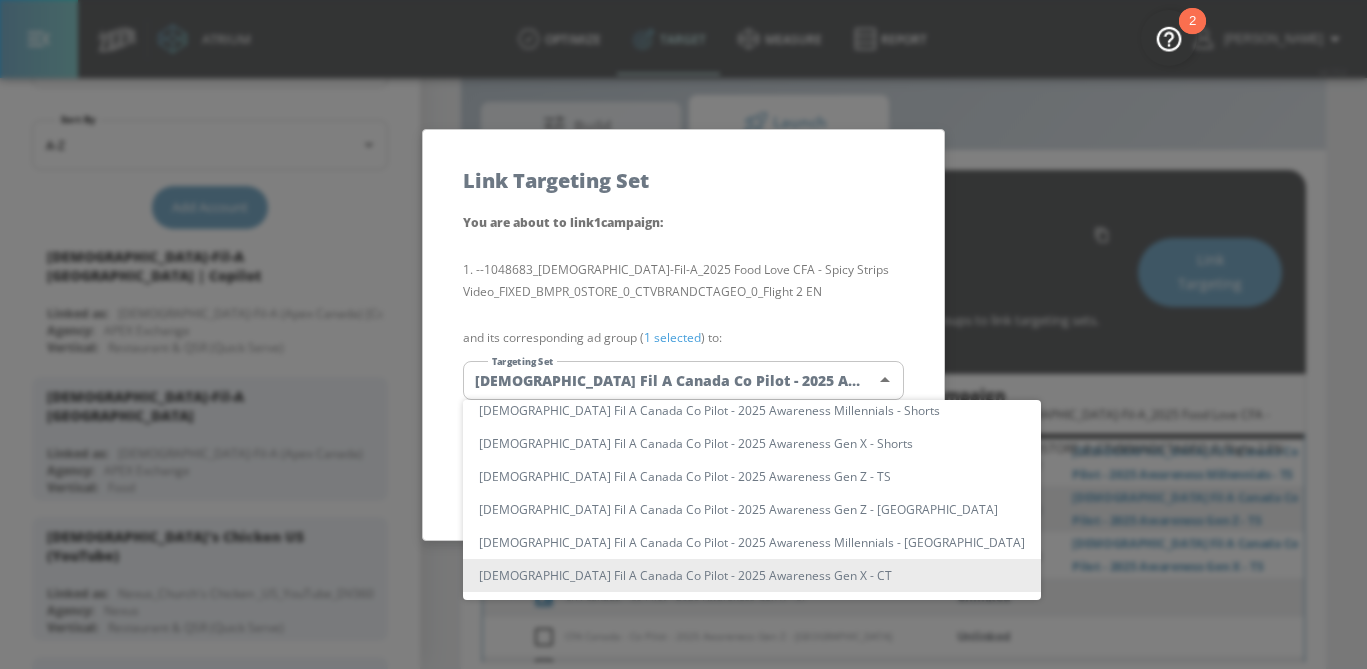 click on "[DEMOGRAPHIC_DATA] Fil A Canada Co Pilot - 2025 Awareness Gen X - CT" at bounding box center [752, 575] 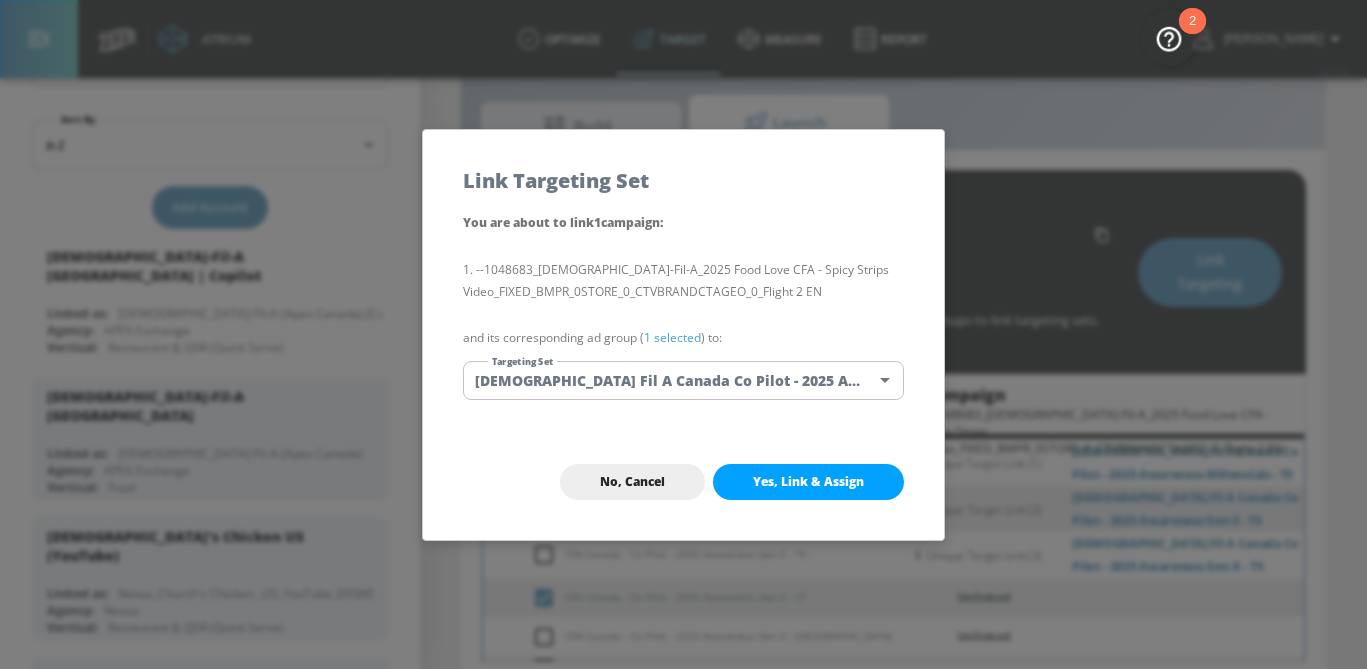 click on "1 selected" at bounding box center (672, 337) 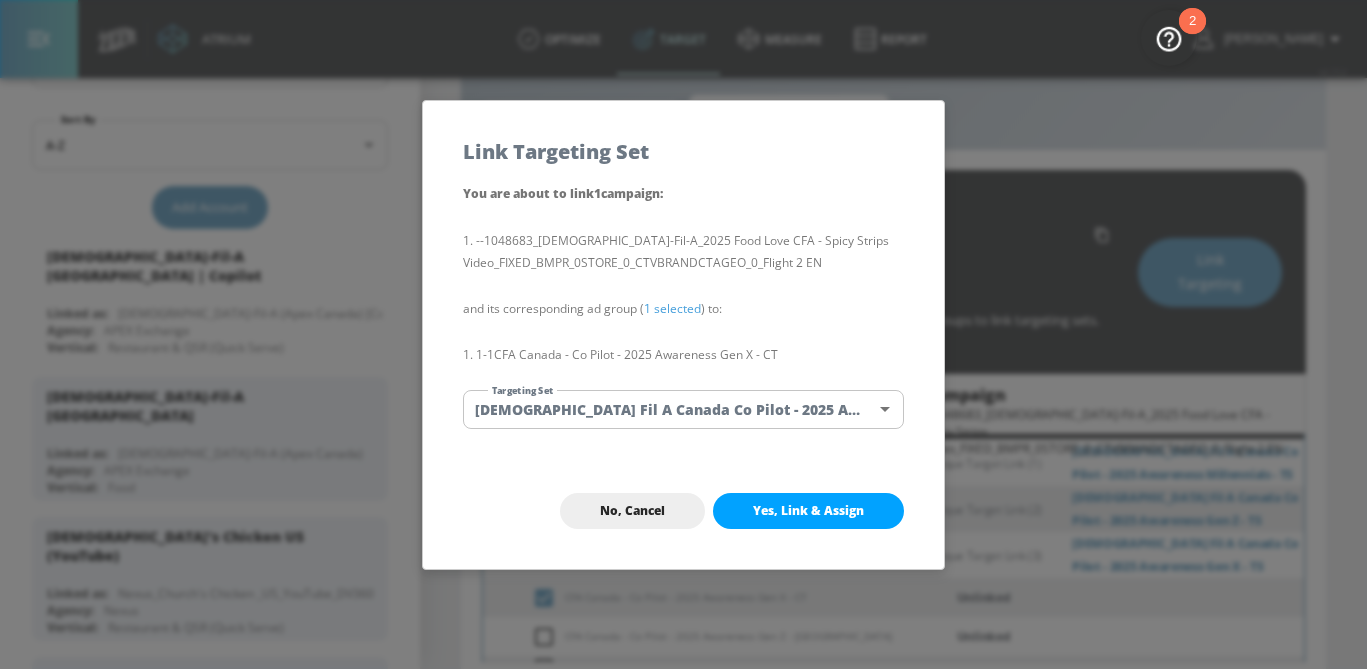click on "Yes, Link & Assign" at bounding box center (808, 511) 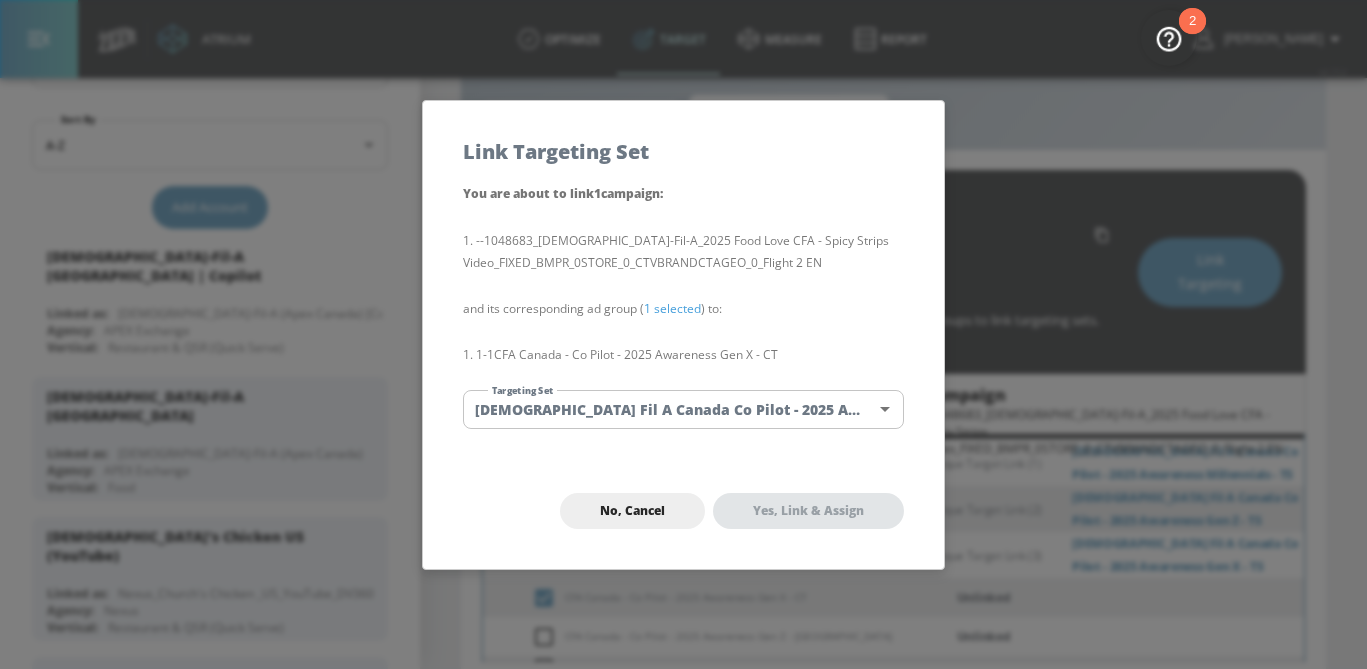 checkbox on "false" 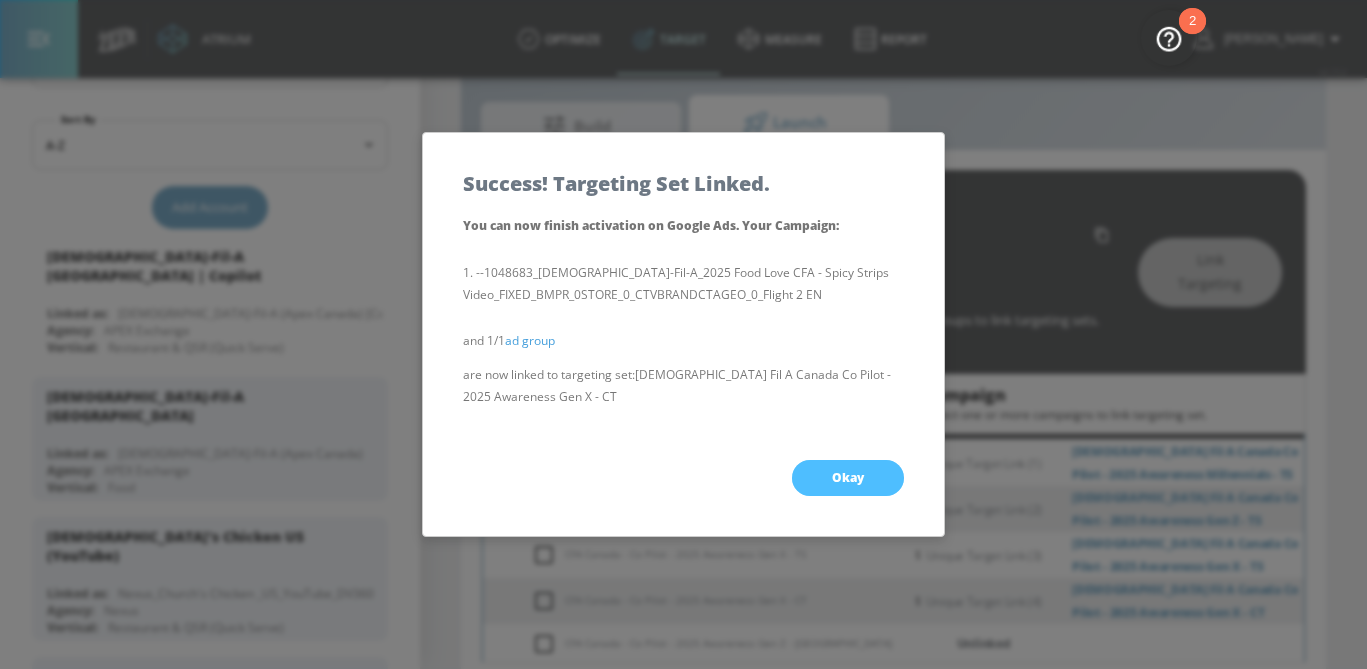 click on "Okay" at bounding box center [848, 478] 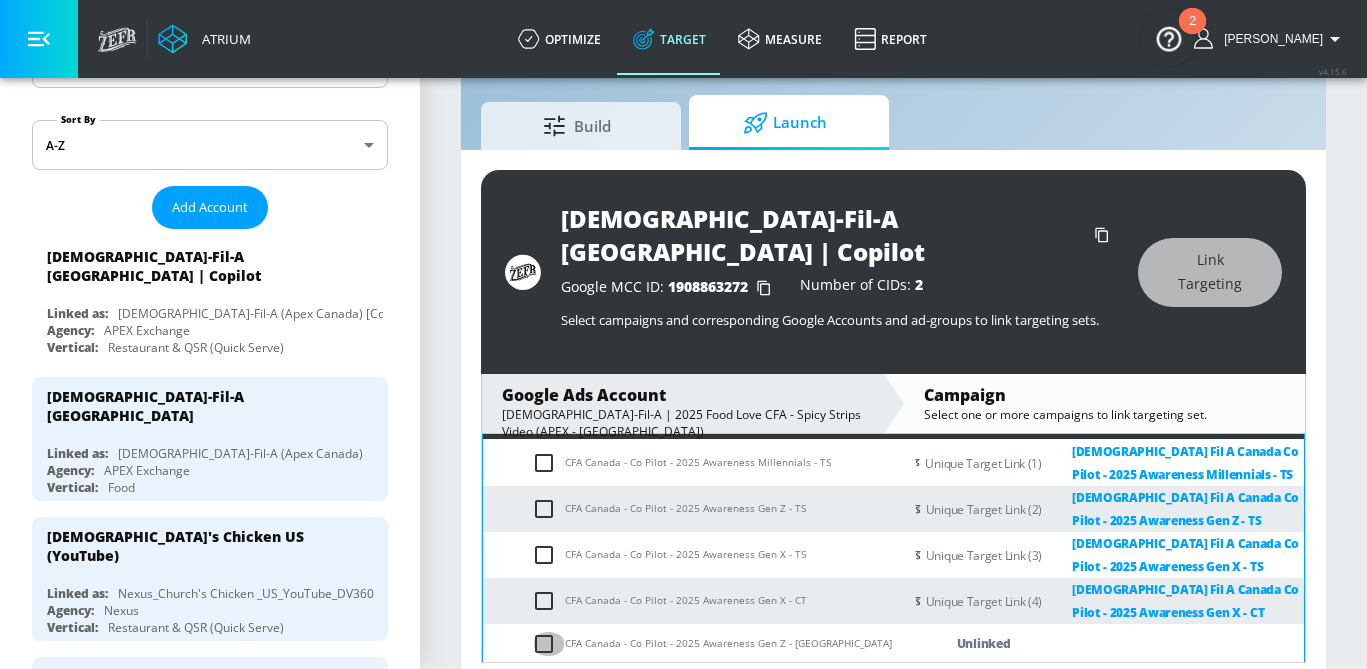 click at bounding box center (548, 644) 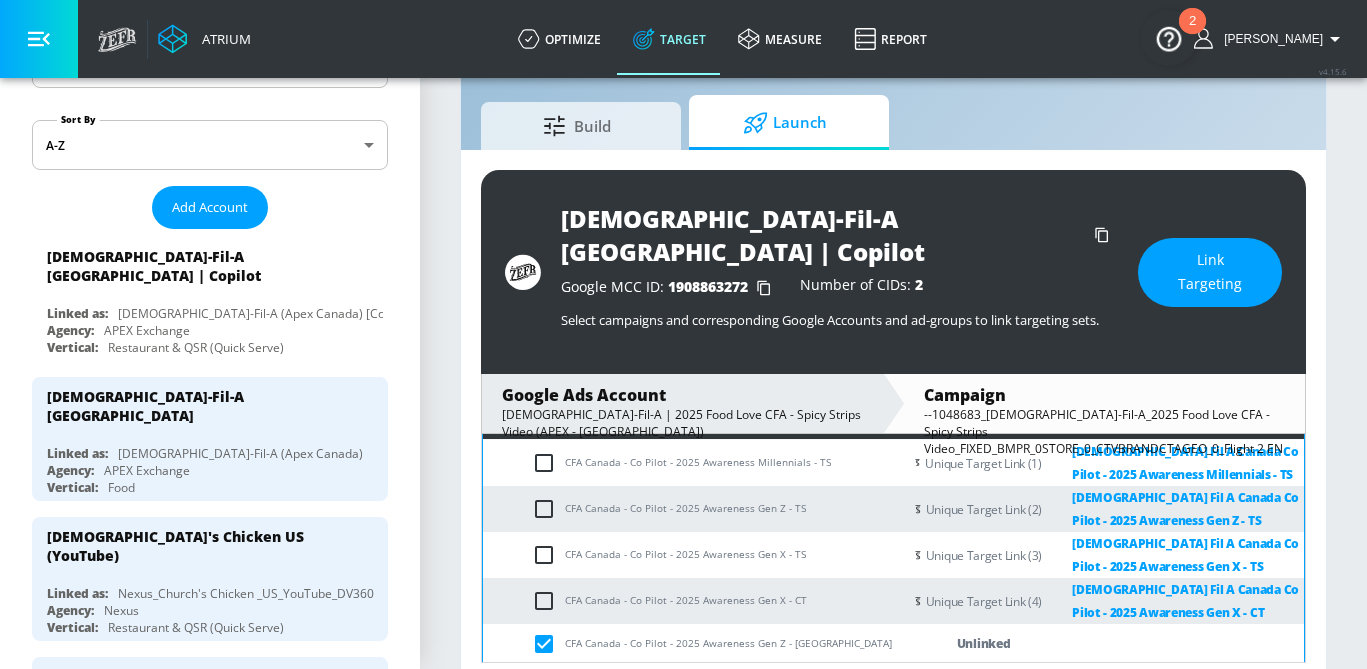 click on "Link Targeting" at bounding box center [1210, 272] 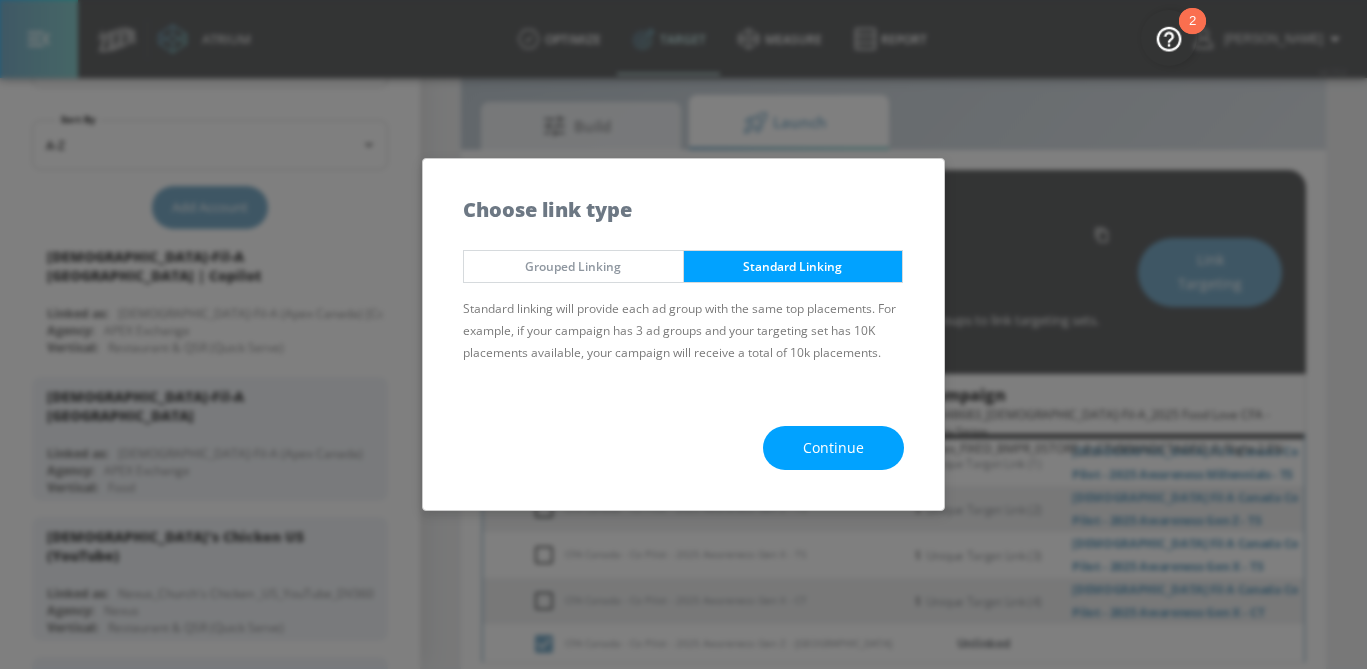 click on "Continue" at bounding box center (833, 448) 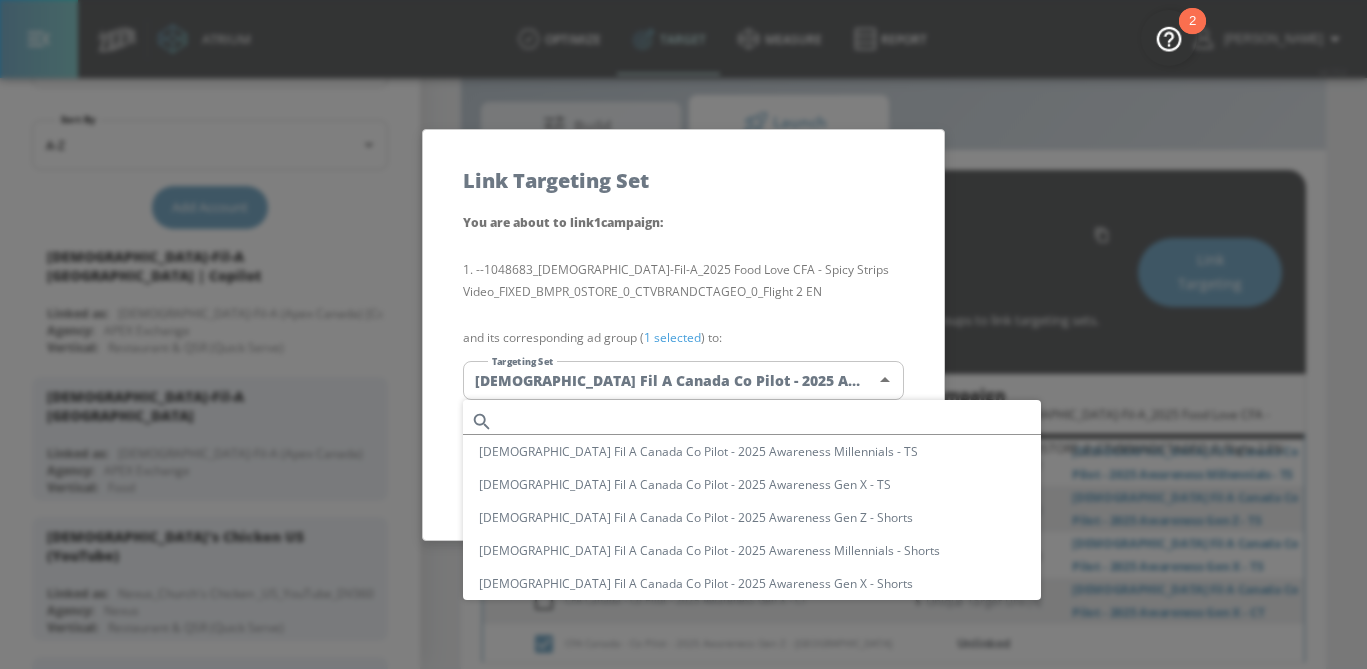 click on "Atrium optimize Target measure Report optimize Target measure Report v 4.15.6 [PERSON_NAME] Platform DV360:   Youtube DV360:   Youtube Advertiser [DEMOGRAPHIC_DATA] Sort By A-Z asc ​ Add Account [DEMOGRAPHIC_DATA]-Fil-A [GEOGRAPHIC_DATA] | Copilot Linked as: [DEMOGRAPHIC_DATA]-Fil-A (Apex [GEOGRAPHIC_DATA]) [Co-Pilot] Agency: APEX Exchange Vertical: Restaurant & QSR (Quick Serve) [DEMOGRAPHIC_DATA]-Fil-A Canada Linked as: [DEMOGRAPHIC_DATA]-Fil-A (Apex Canada) Agency: APEX Exchange Vertical: Food Church's Chicken US (YouTube) Linked as: Nexus_Church's Chicken _US_YouTube_DV360 Agency: Nexus Vertical: Restaurant & QSR (Quick Serve) Chicken Farmers of [GEOGRAPHIC_DATA] Linked as: Chicken Farmers of Canada Agency: True Media Services  Vertical: Food Chicken Farmers of [GEOGRAPHIC_DATA] (BSRP) Linked as: Zefr Demos Agency: TrueMedia Services Services (Direct) Vertical: Food [DEMOGRAPHIC_DATA]-fil-a Linked as: [DEMOGRAPHIC_DATA]-Fil-A Agency: Apex Vertical: Restaurant & QSR (Quick Serve) Church's Chicken Linked as: Zefr Demos Agency: Mindshare ATL Vertical: Restaurant & QSR (Quick Serve) KZ Test  Linked as: Zefr Demos Agency: Kaitlin test  Vertical:" at bounding box center [683, 318] 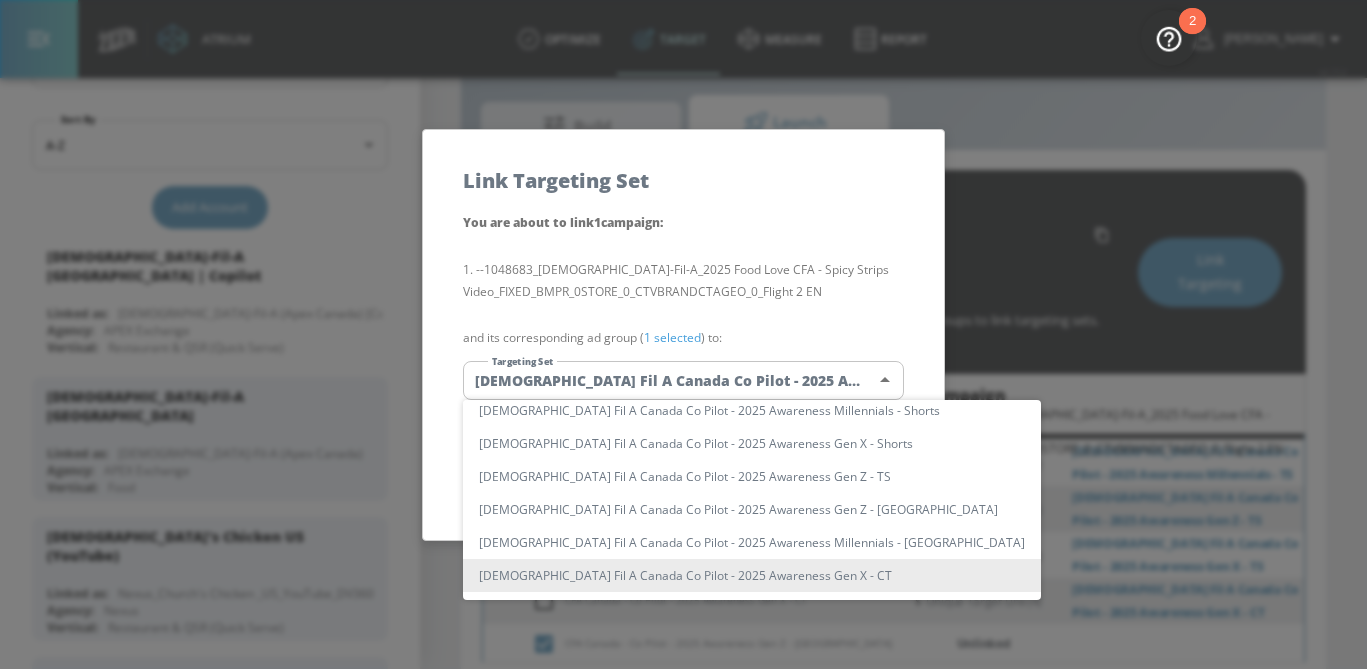 click on "[DEMOGRAPHIC_DATA] Fil A Canada Co Pilot - 2025 Awareness Gen Z - [GEOGRAPHIC_DATA]" at bounding box center (752, 509) 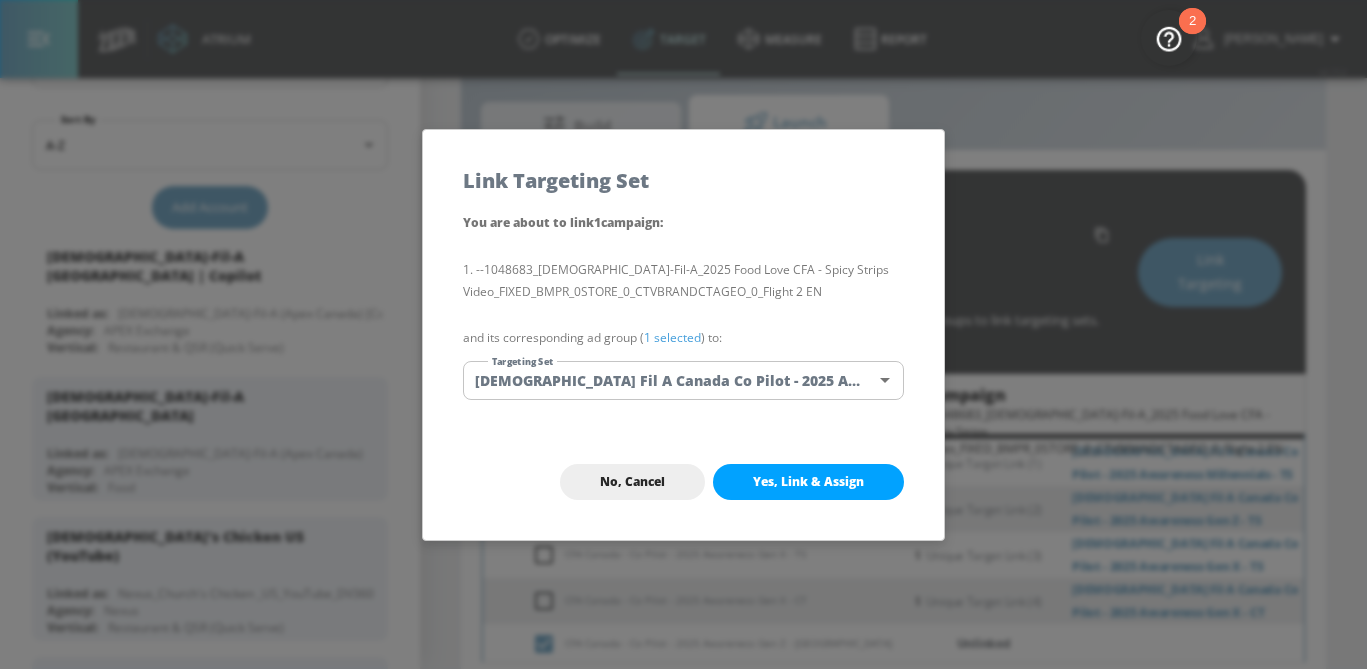 click on "1 selected" at bounding box center [672, 337] 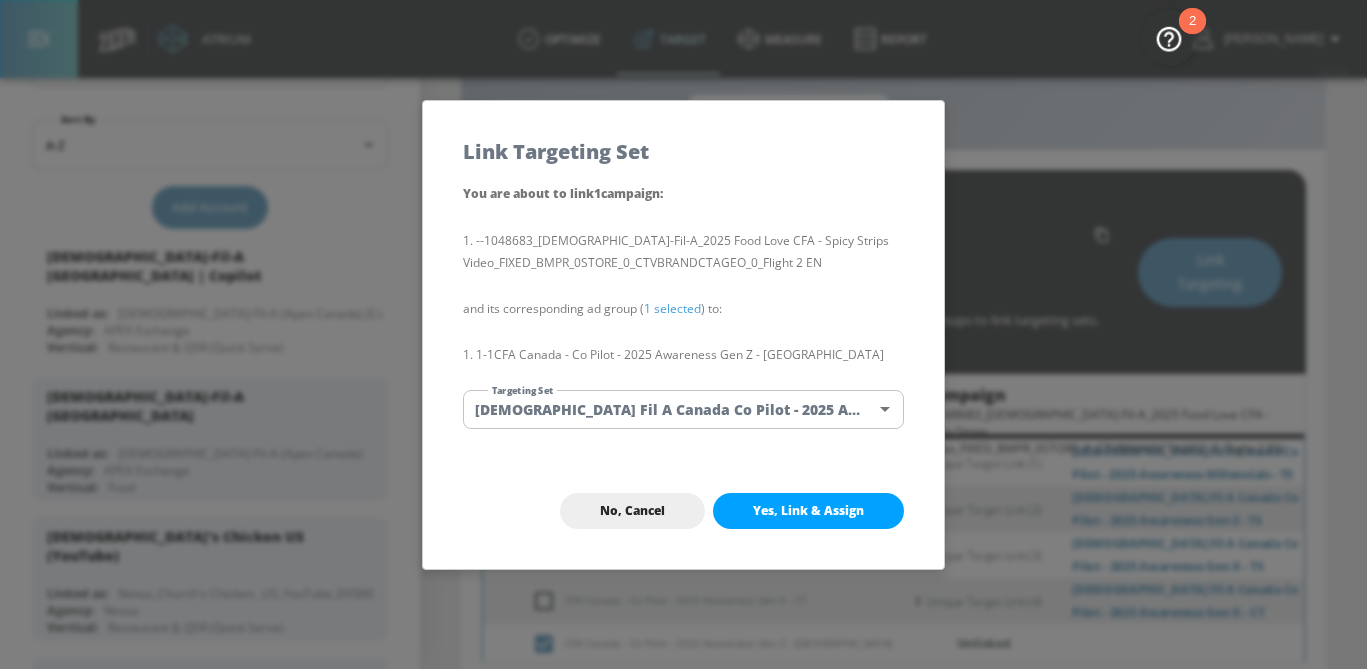 click on "Yes, Link & Assign" at bounding box center [808, 511] 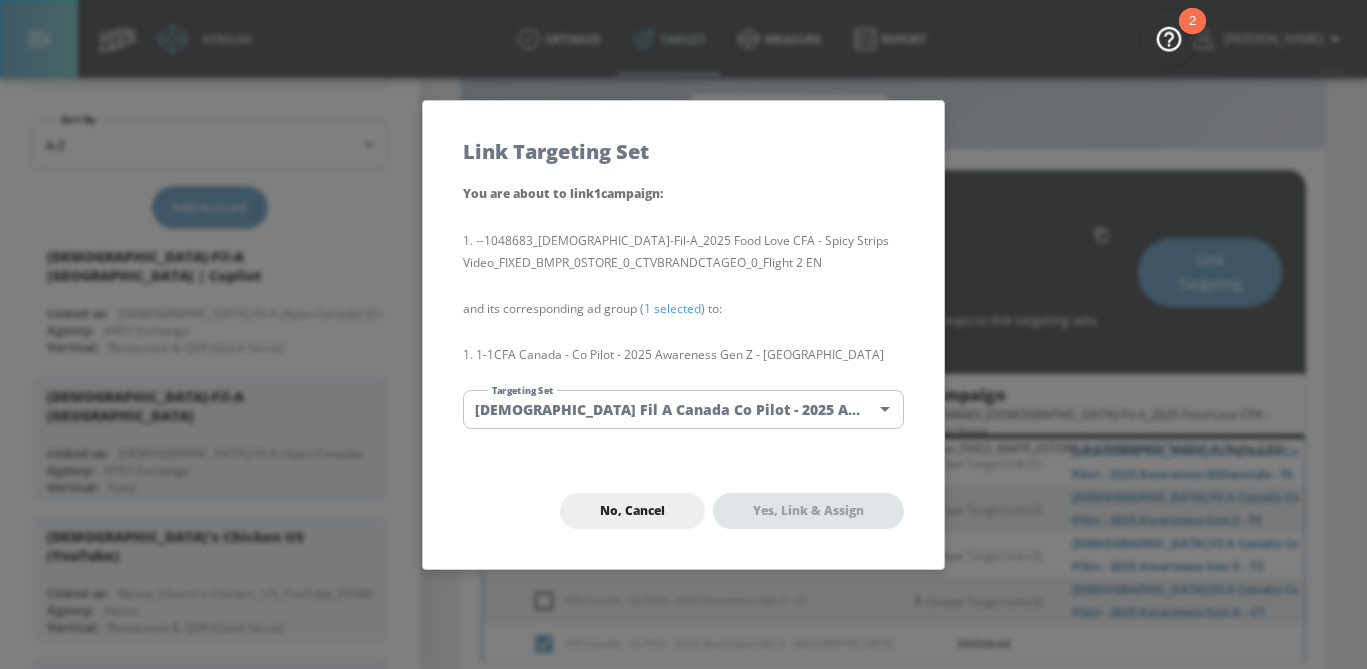 checkbox on "false" 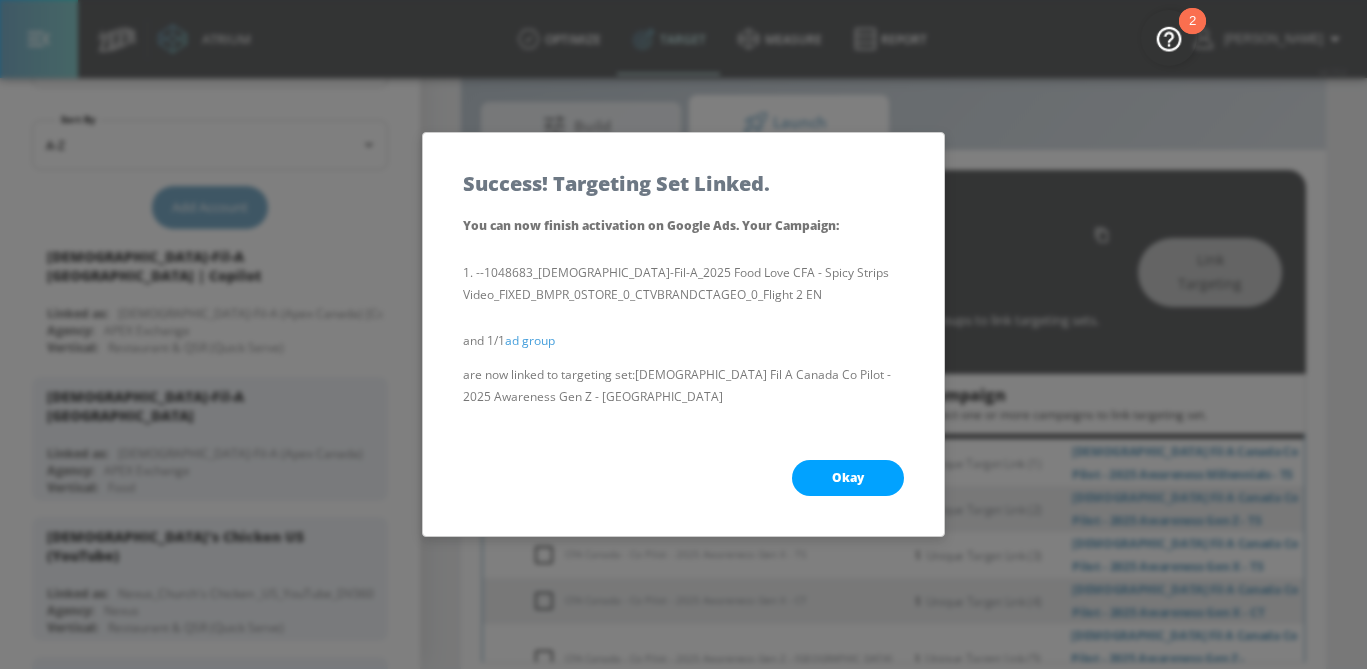 click on "Okay" at bounding box center [848, 478] 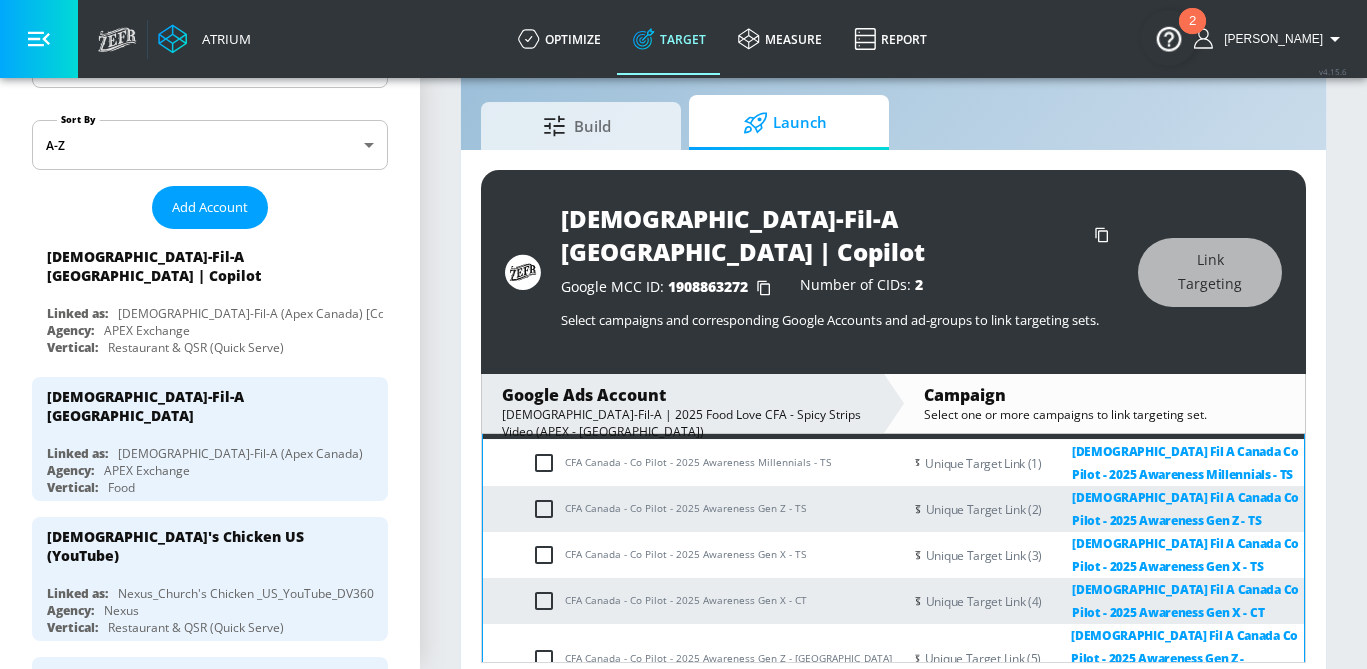 click at bounding box center [548, 705] 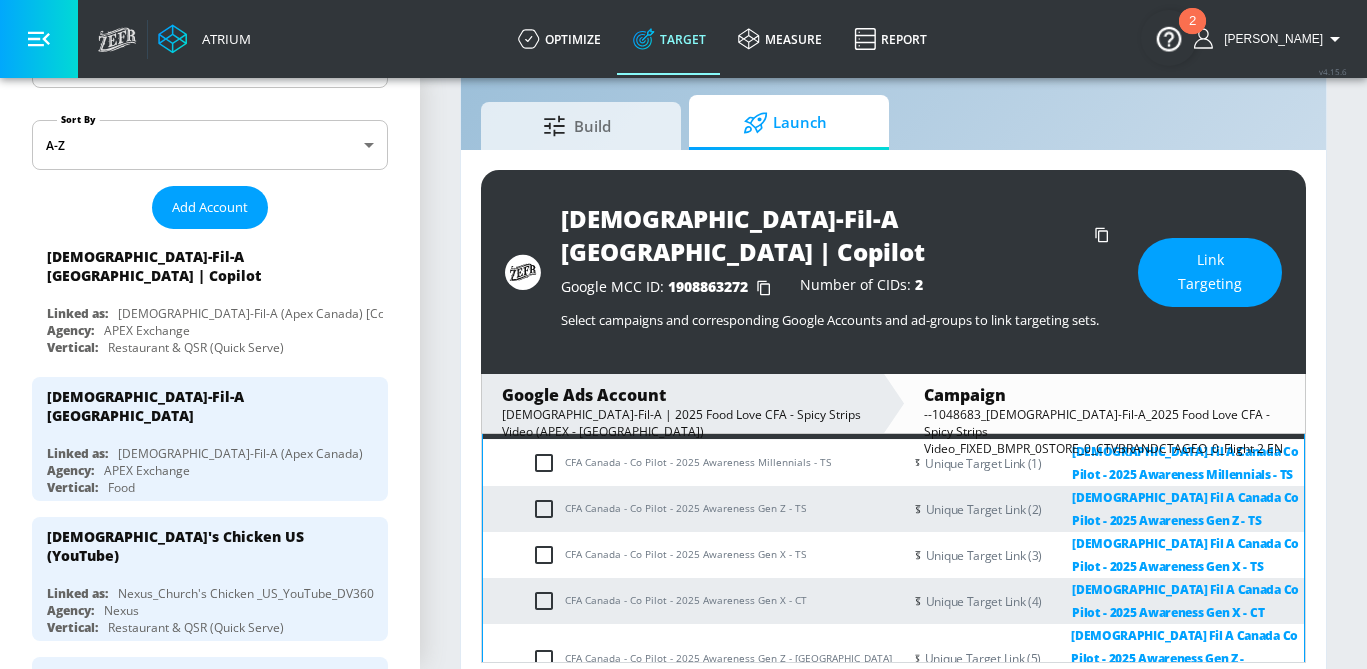 click on "Link Targeting" at bounding box center [1210, 272] 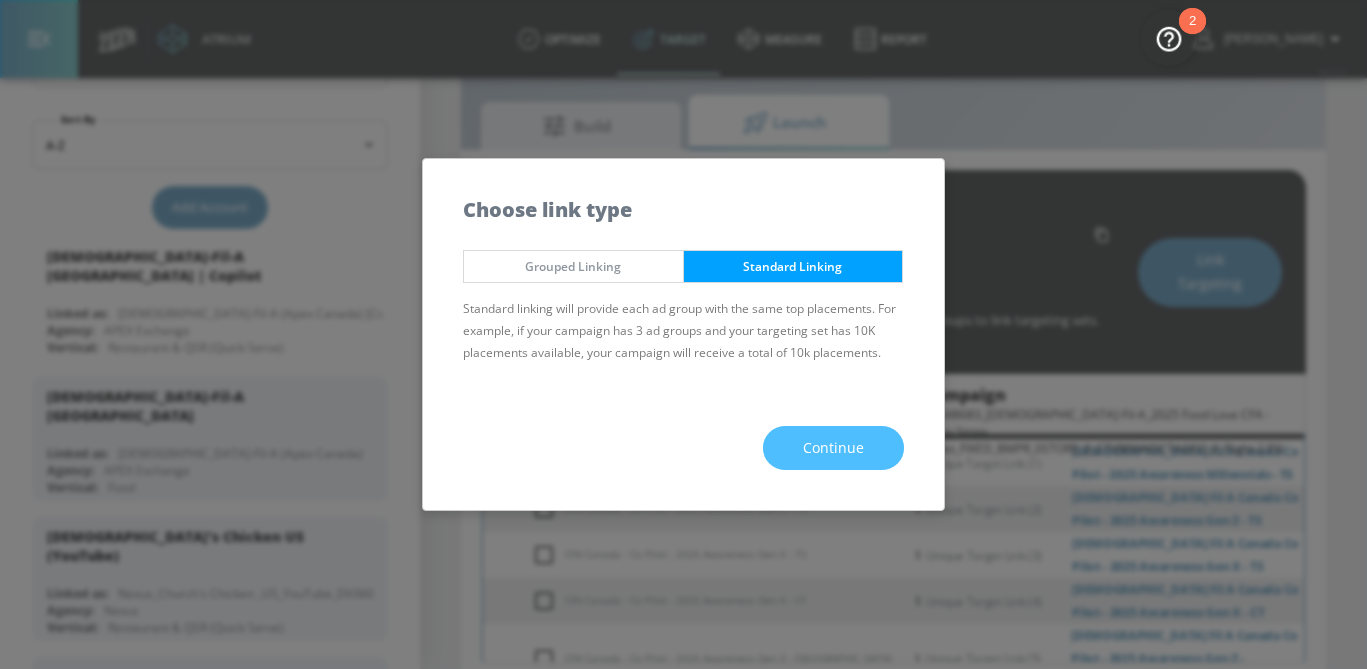 click on "Continue" at bounding box center [833, 448] 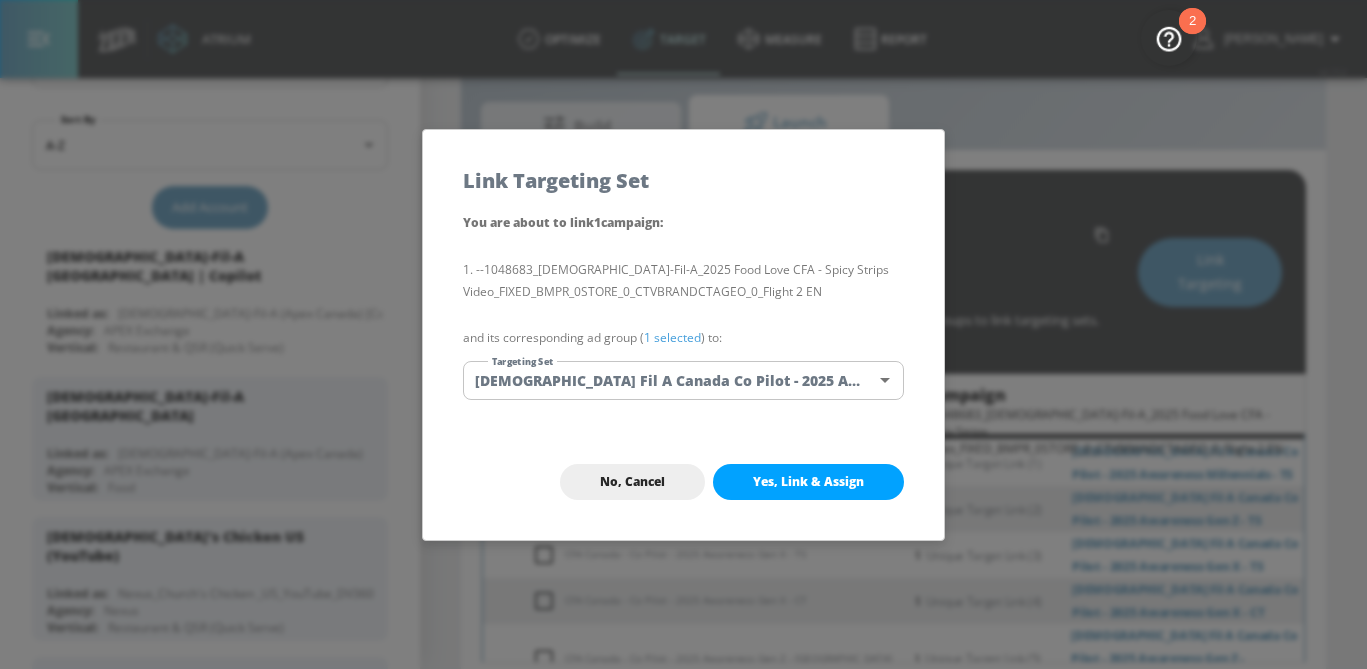 click on "You are about to link  1  campaign : --1048683_[DEMOGRAPHIC_DATA]-Fil-A_2025 Food Love CFA - Spicy Strips Video_FIXED_BMPR_0STORE_0_CTVBRANDCTAGEO_0_Flight 2 EN and its corresponding ad group ( 1 selected ) to: Targeting Set [DEMOGRAPHIC_DATA] Fil A Canada Co Pilot - 2025 Awareness Gen X - CT cf8c00ac-816f-4ff2-b5a0-d46ac9c8d27f Targeting Set" at bounding box center (683, 317) 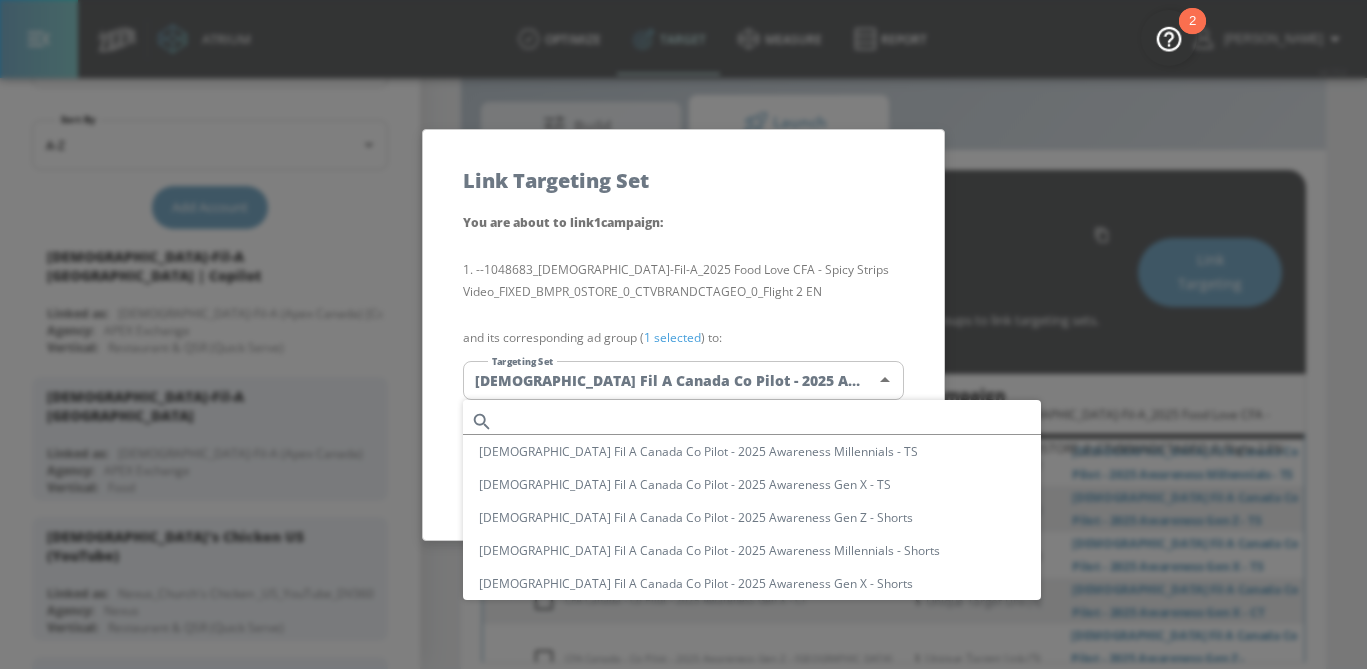 scroll, scrollTop: 140, scrollLeft: 0, axis: vertical 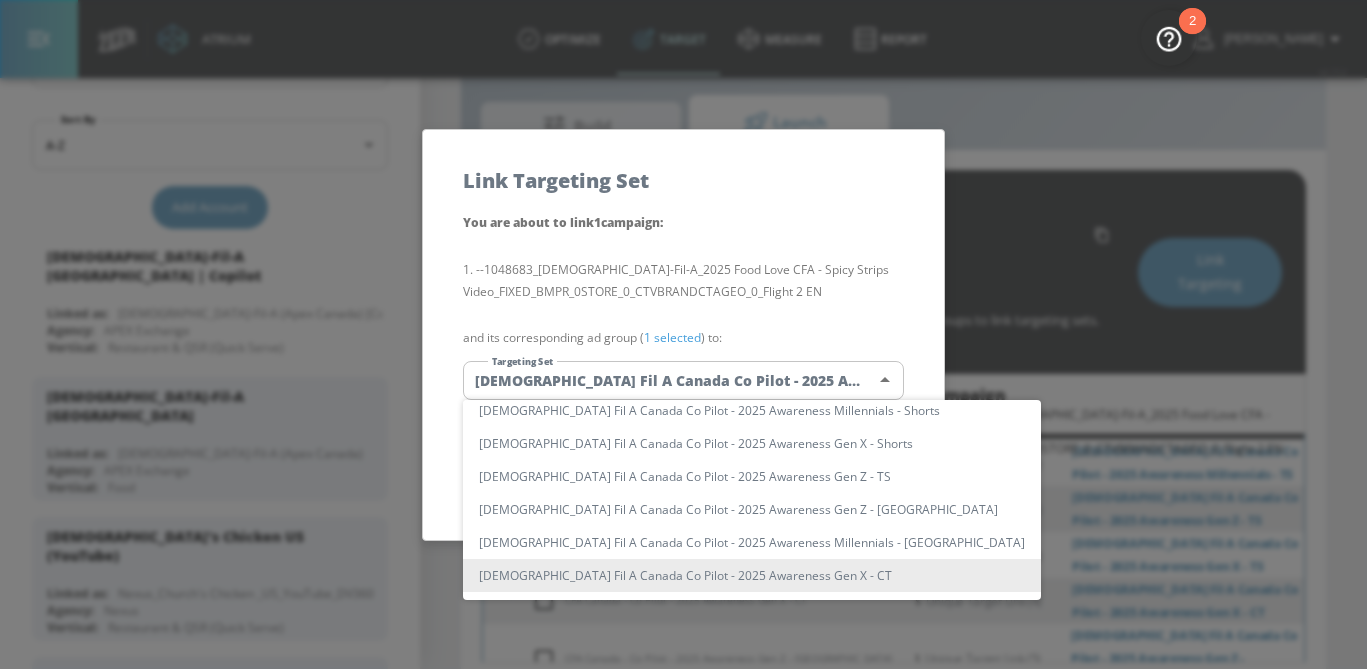 click on "[DEMOGRAPHIC_DATA] Fil A Canada Co Pilot - 2025 Awareness Millennials - [GEOGRAPHIC_DATA]" at bounding box center [752, 542] 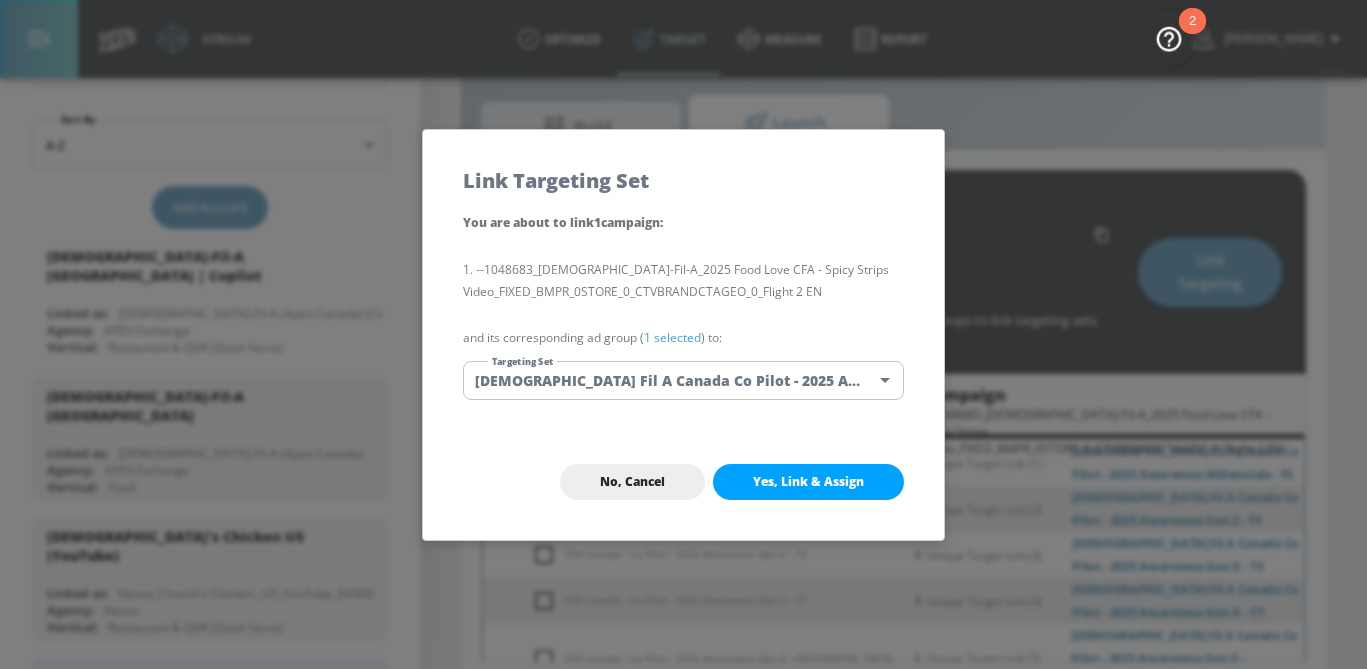 click on "1 selected" at bounding box center (672, 337) 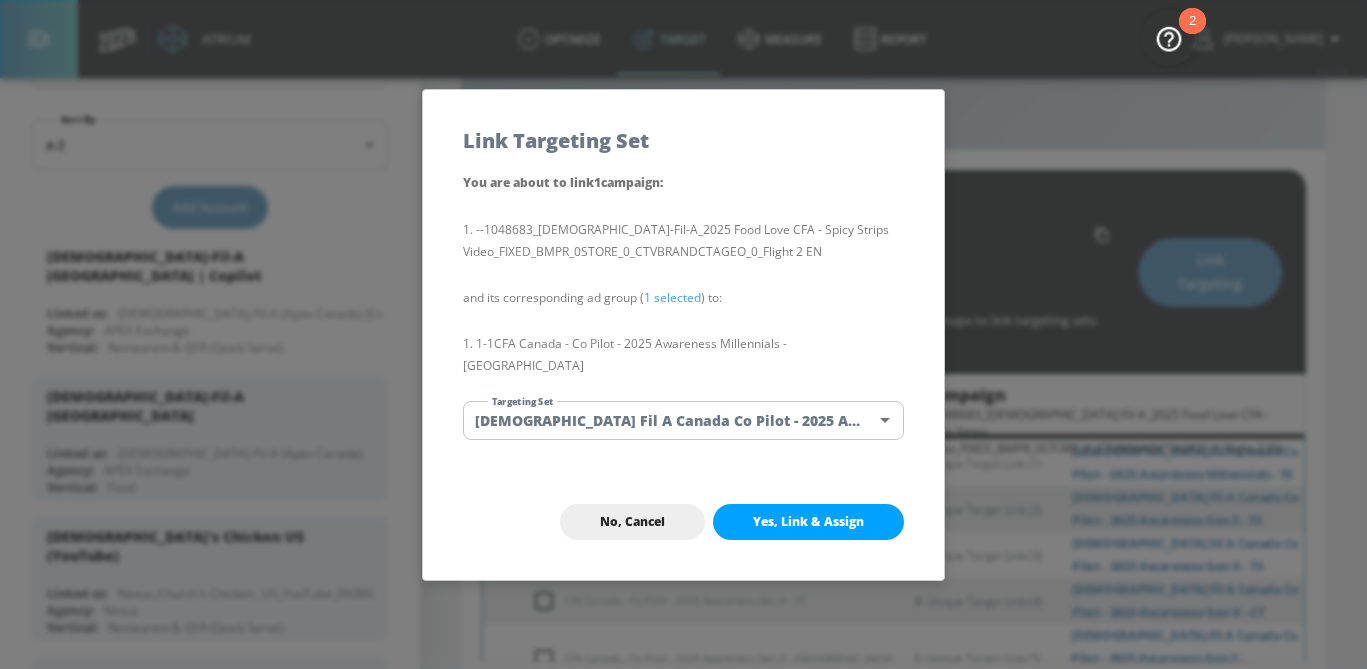 click on "Yes, Link & Assign" at bounding box center [808, 522] 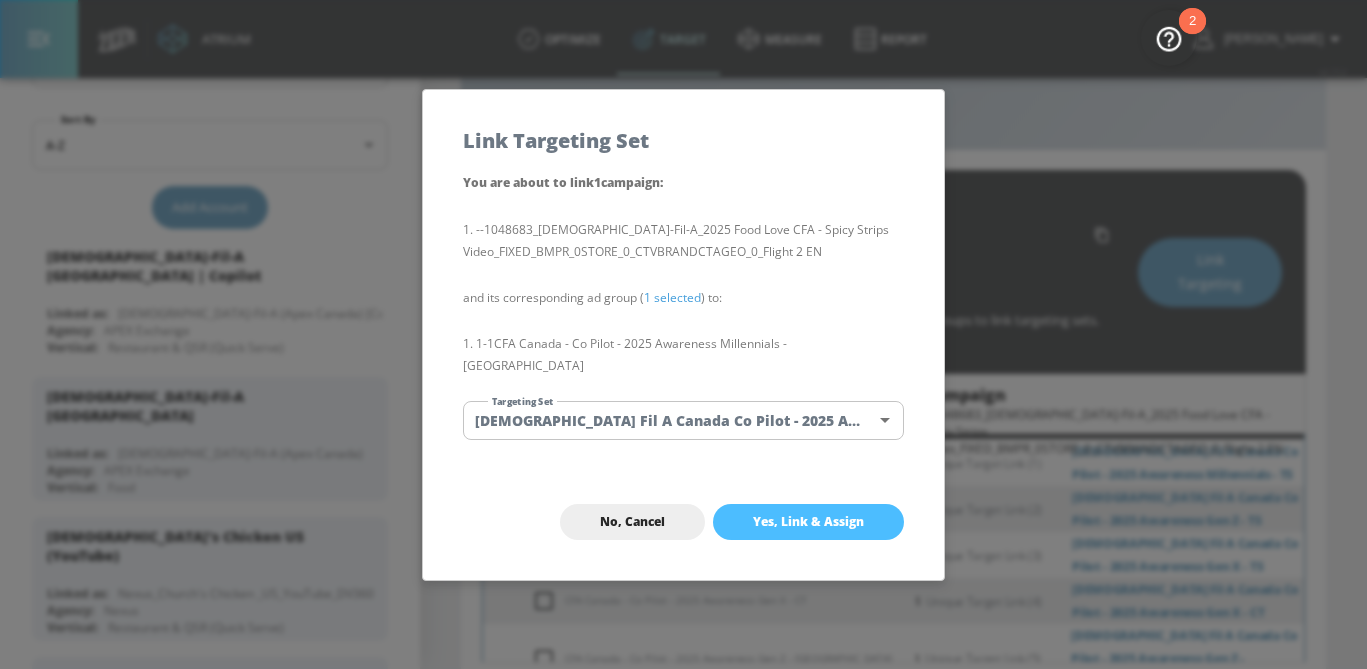 checkbox on "false" 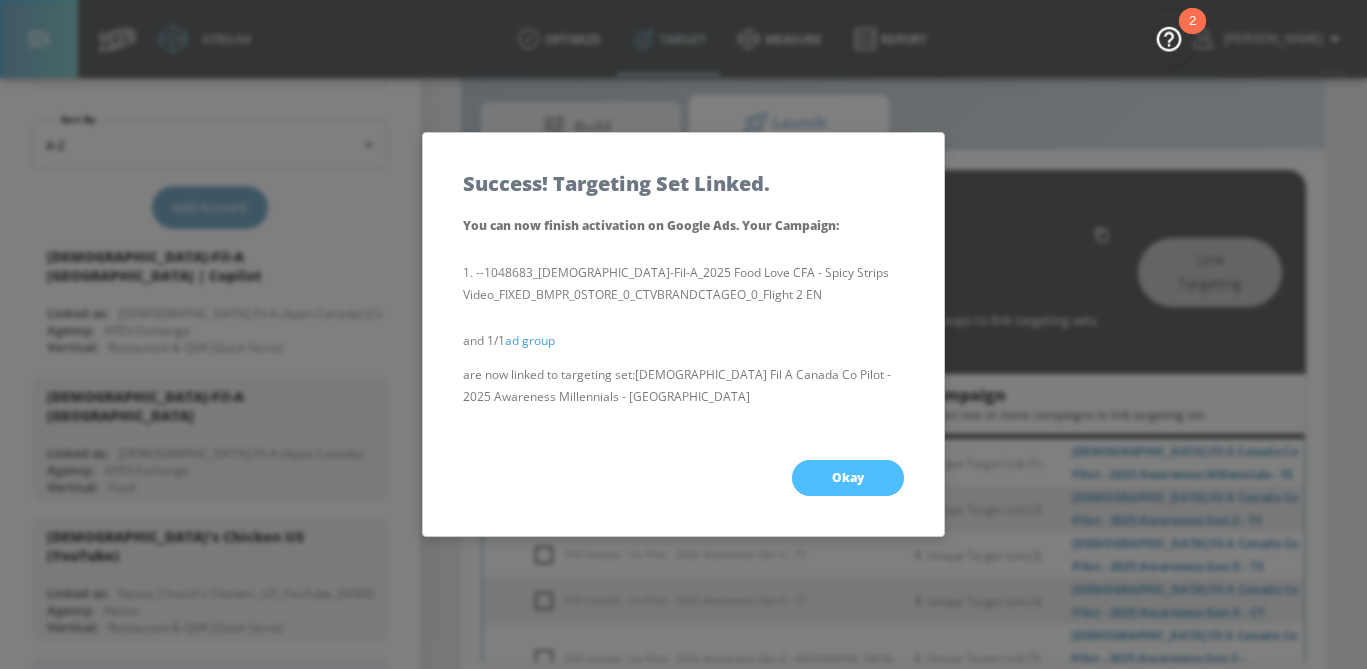 click on "Okay" at bounding box center [848, 478] 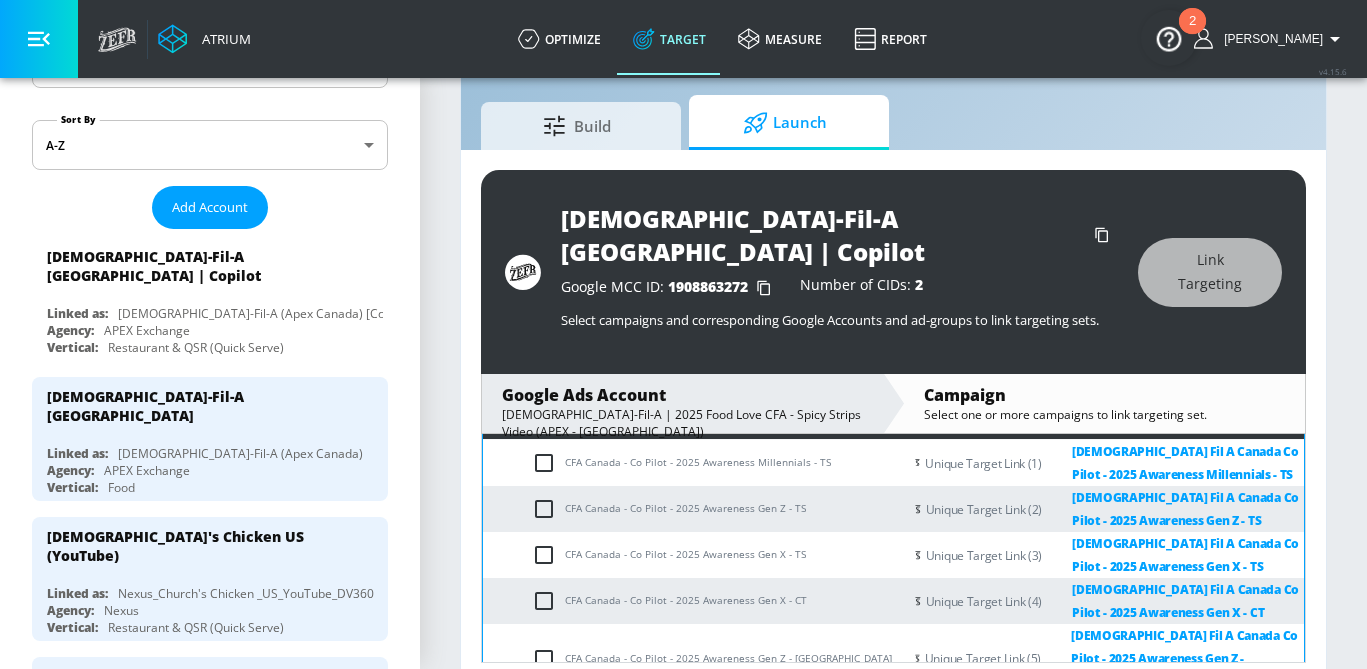 scroll, scrollTop: 775, scrollLeft: 0, axis: vertical 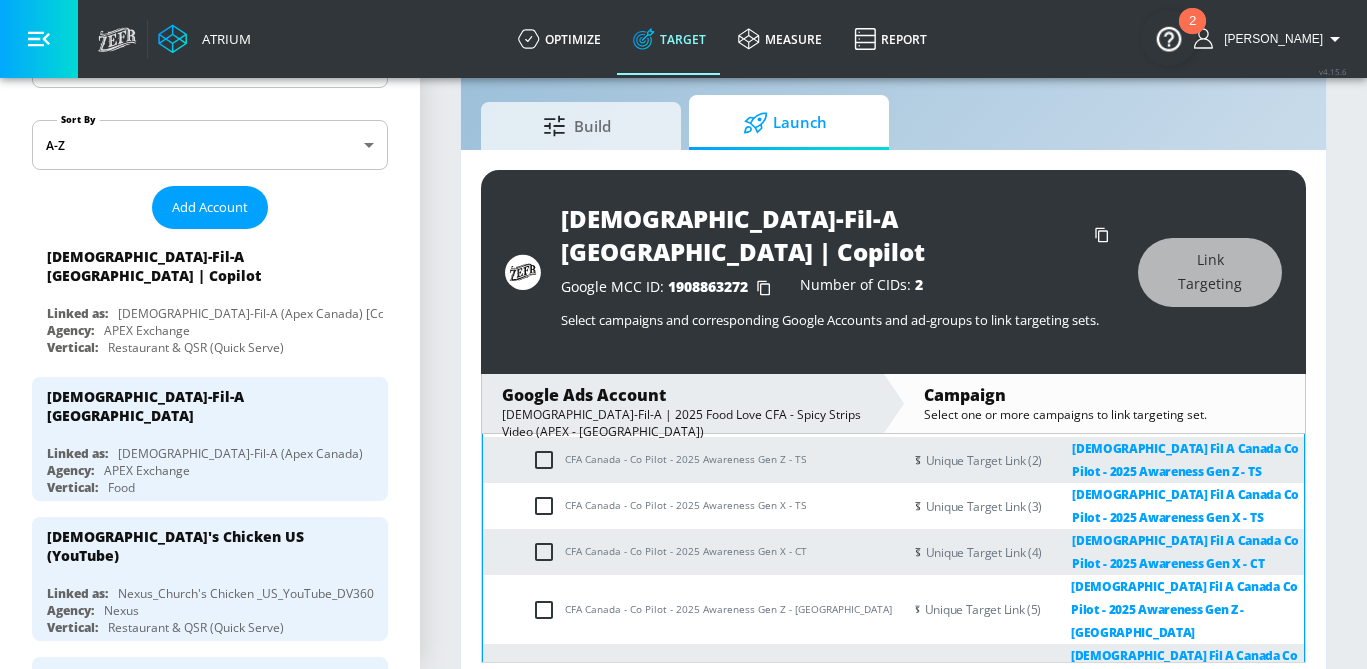 click at bounding box center (508, 756) 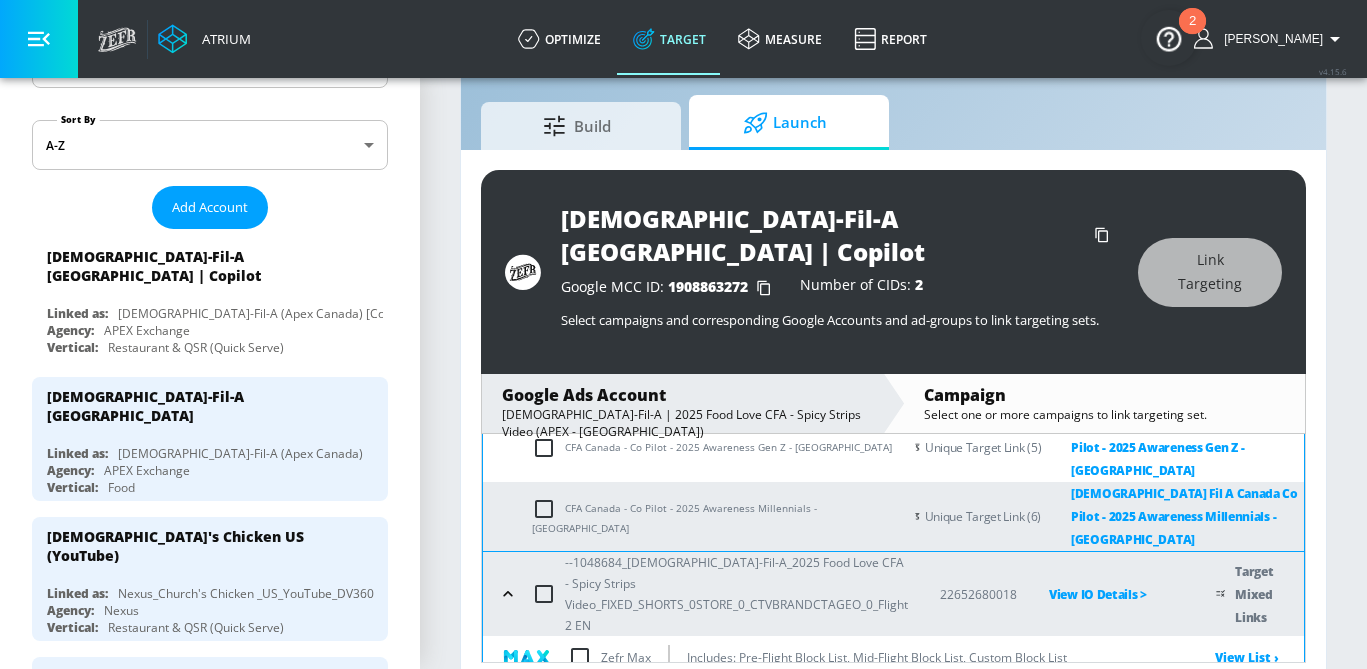 scroll, scrollTop: 925, scrollLeft: 0, axis: vertical 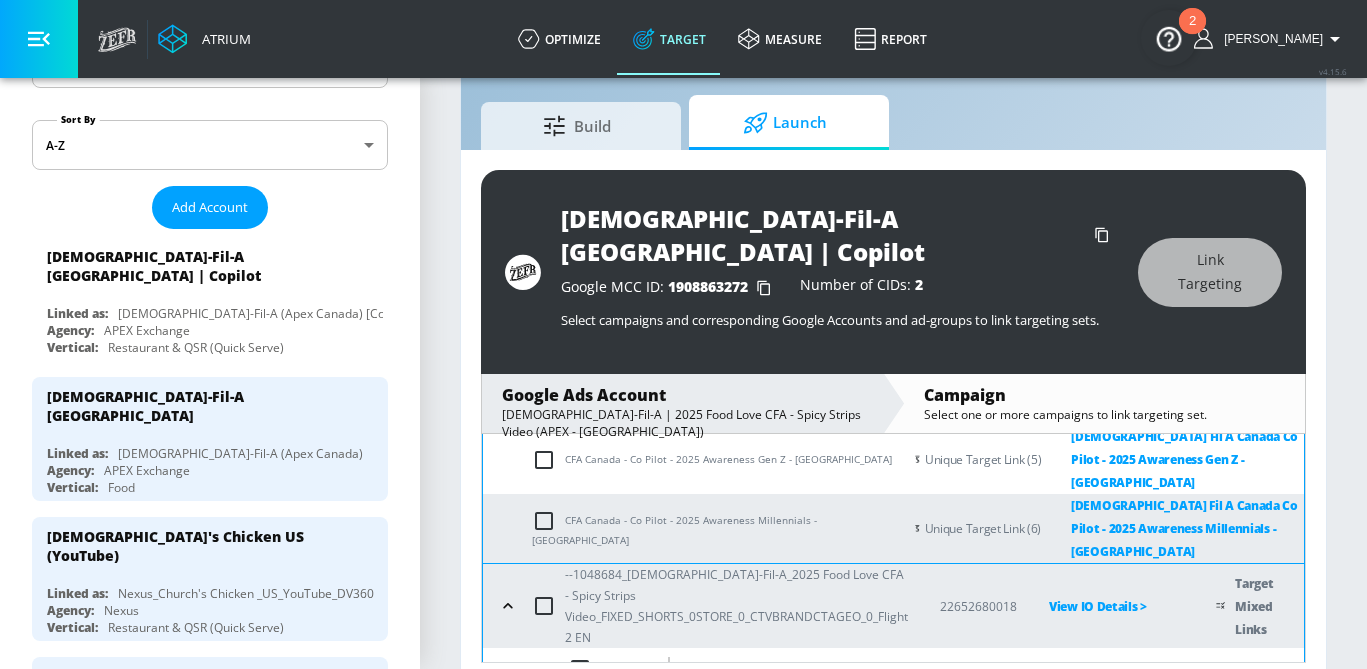 click 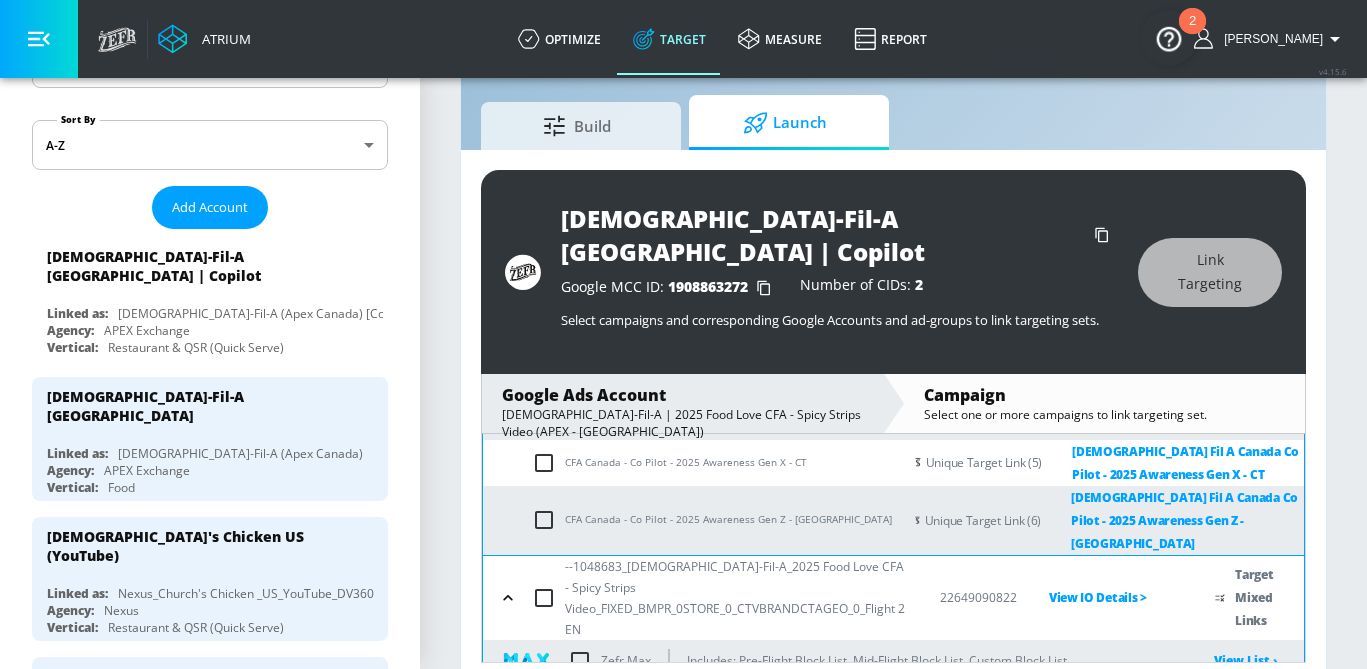 click at bounding box center (508, 598) 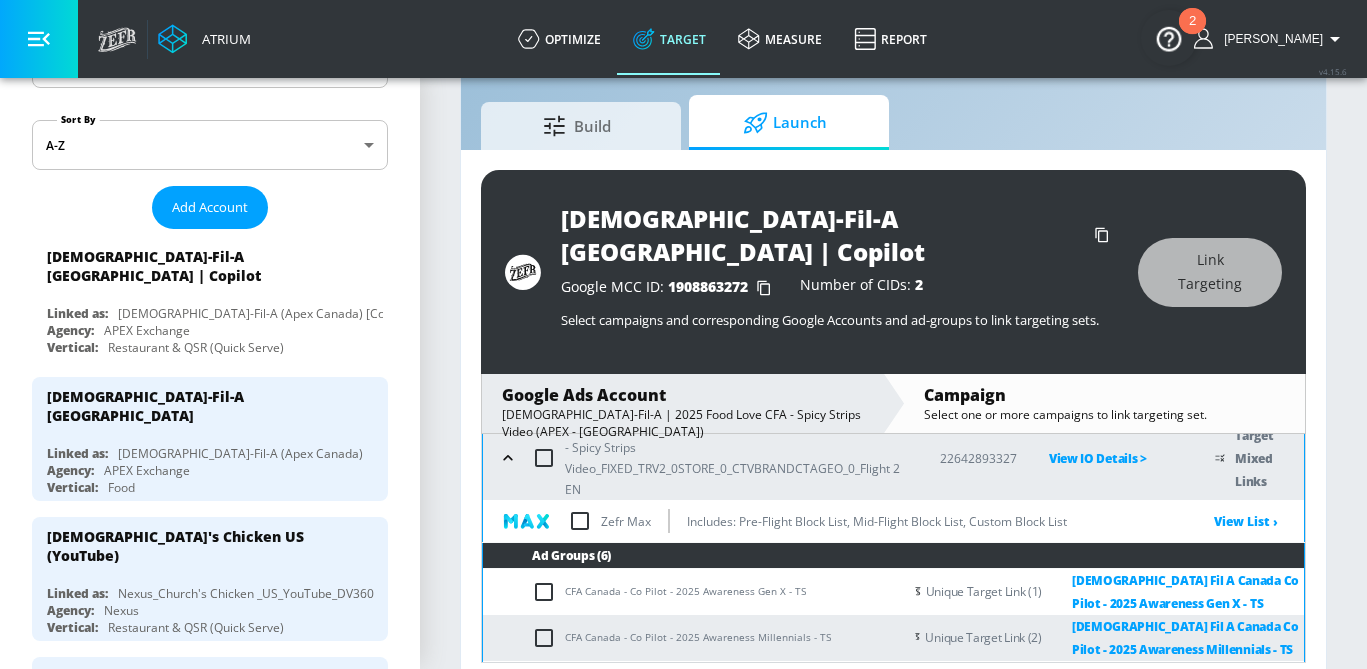 scroll, scrollTop: 80, scrollLeft: 0, axis: vertical 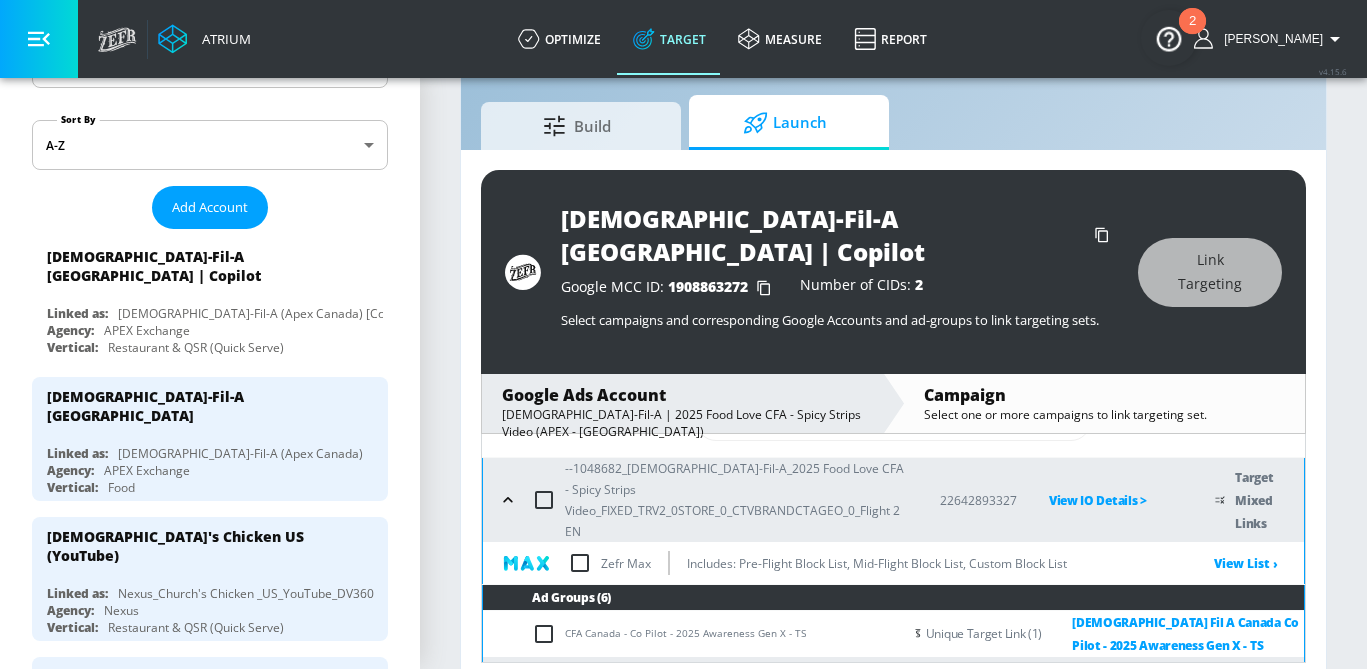click 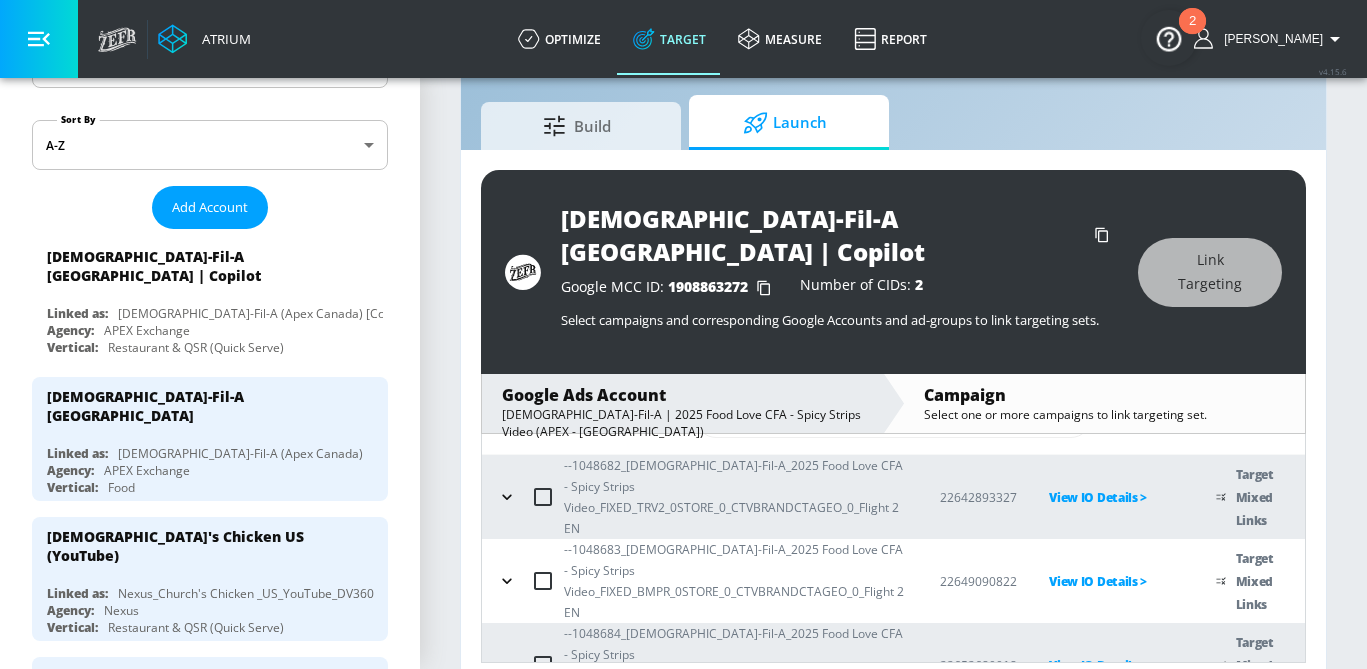 scroll, scrollTop: 0, scrollLeft: 0, axis: both 